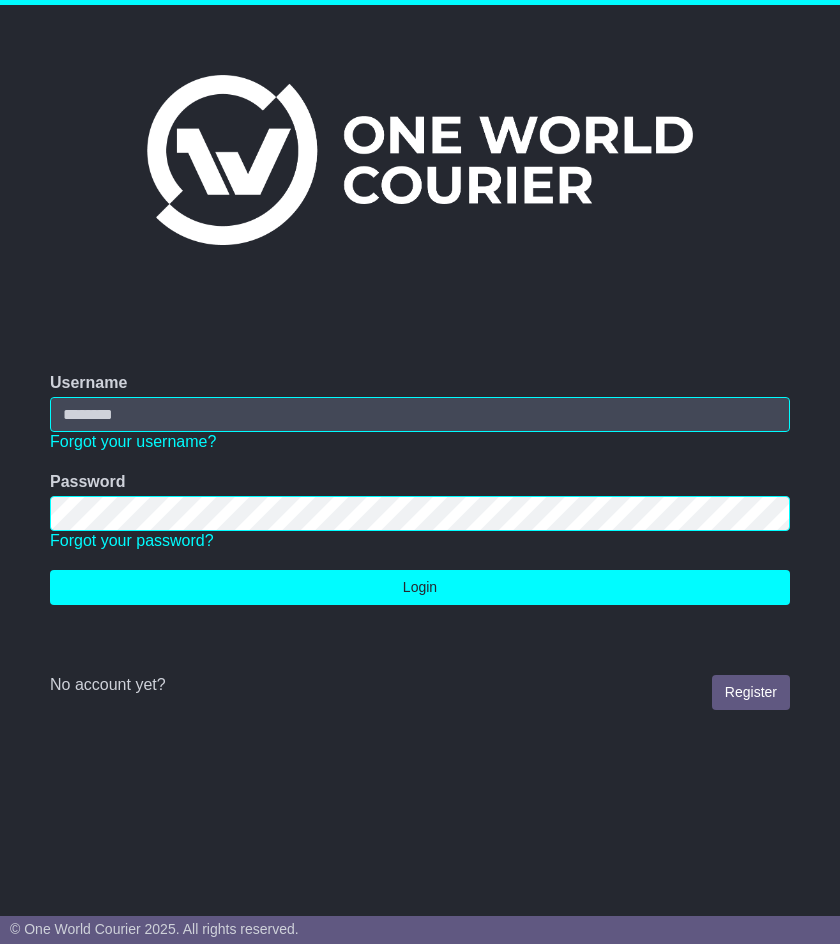 scroll, scrollTop: 0, scrollLeft: 0, axis: both 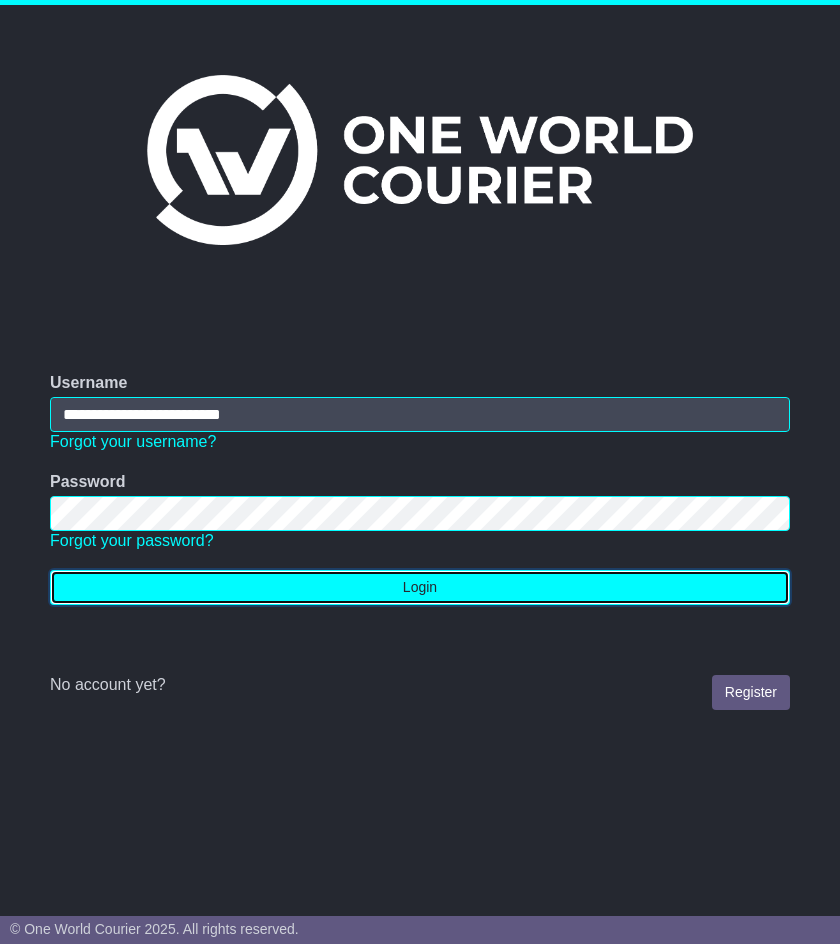 click on "Login" at bounding box center [420, 587] 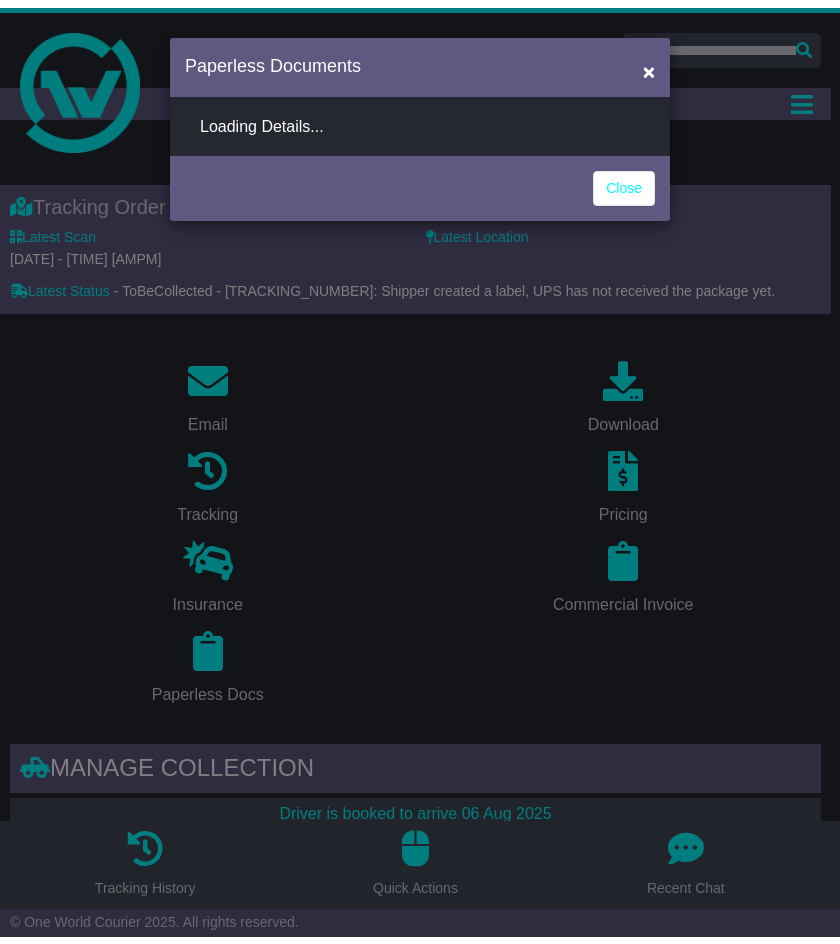 scroll, scrollTop: 0, scrollLeft: 0, axis: both 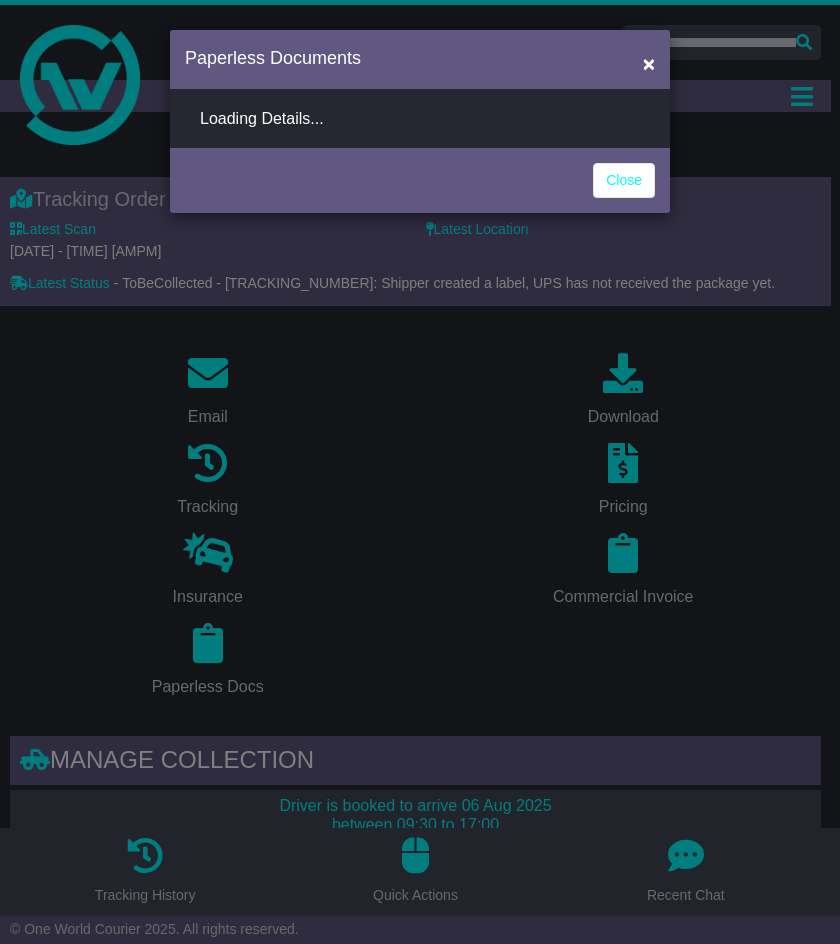 select on "**********" 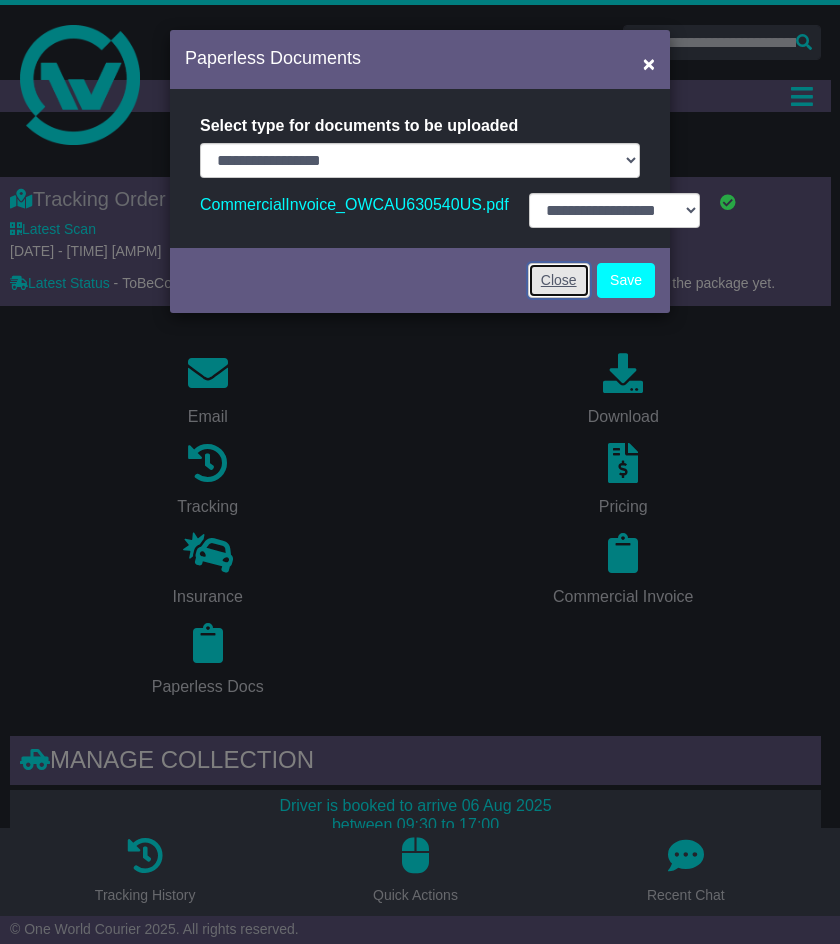 click on "Close" at bounding box center [559, 280] 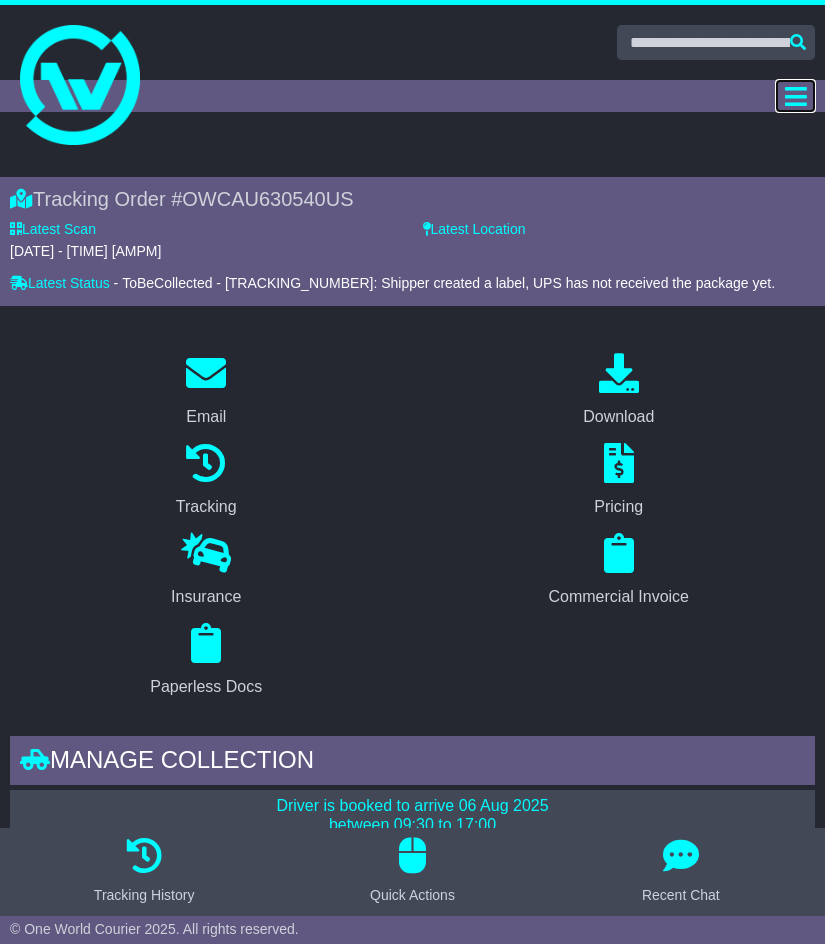 click at bounding box center [796, 96] 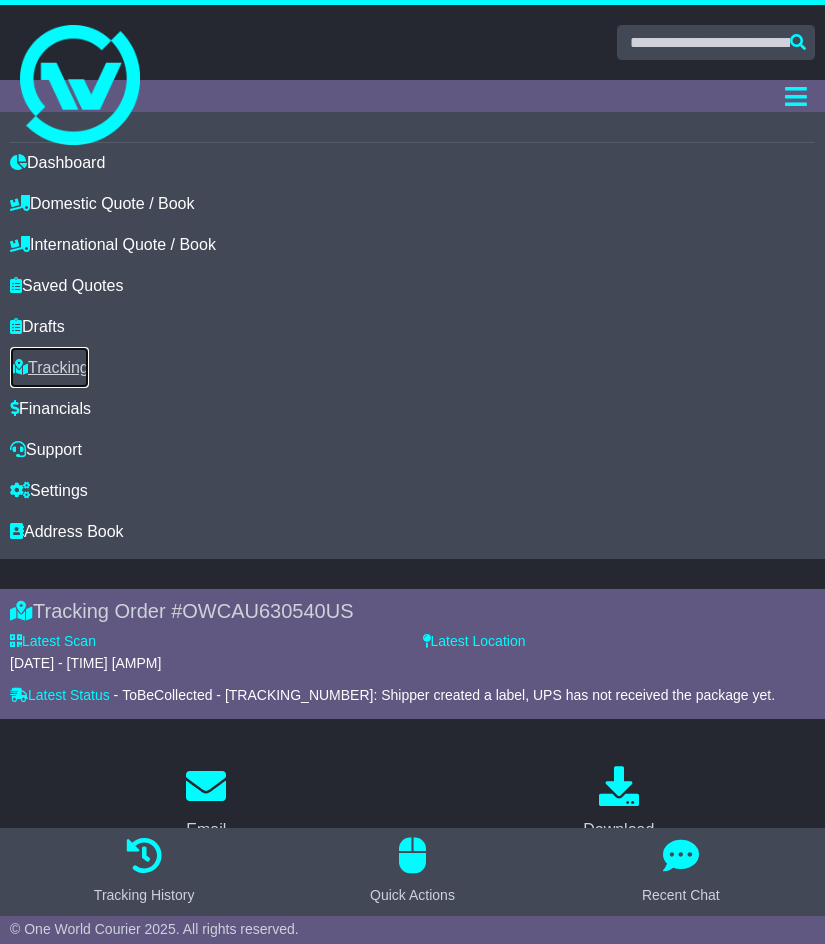 click on "Tracking" at bounding box center (49, 367) 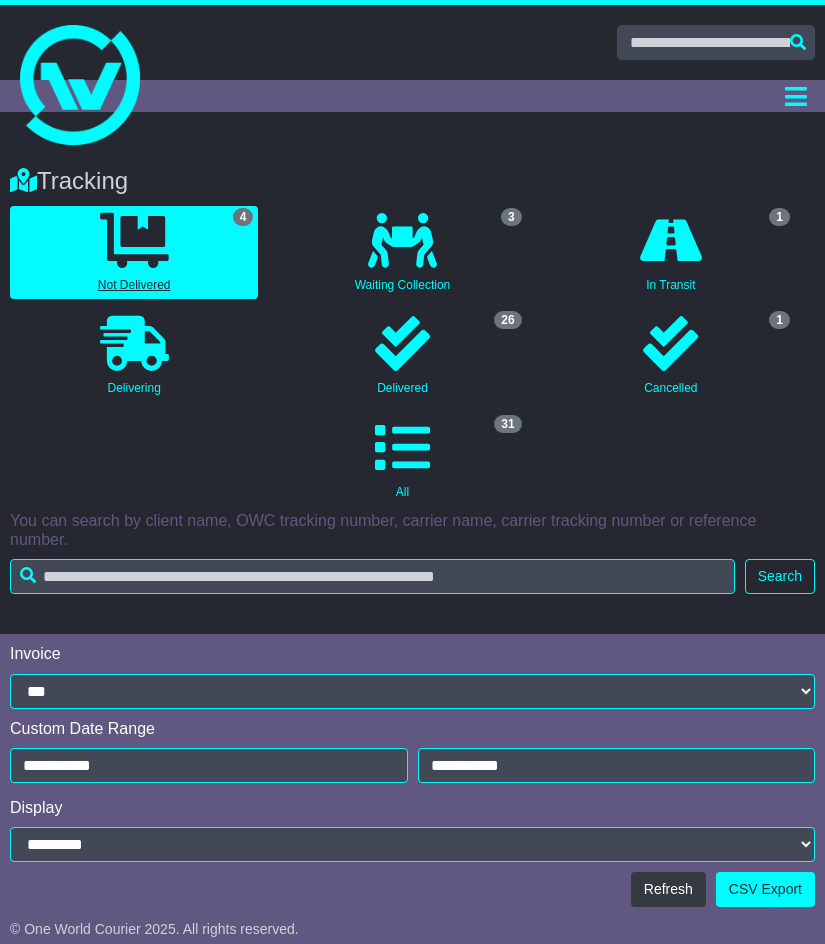 scroll, scrollTop: 0, scrollLeft: 0, axis: both 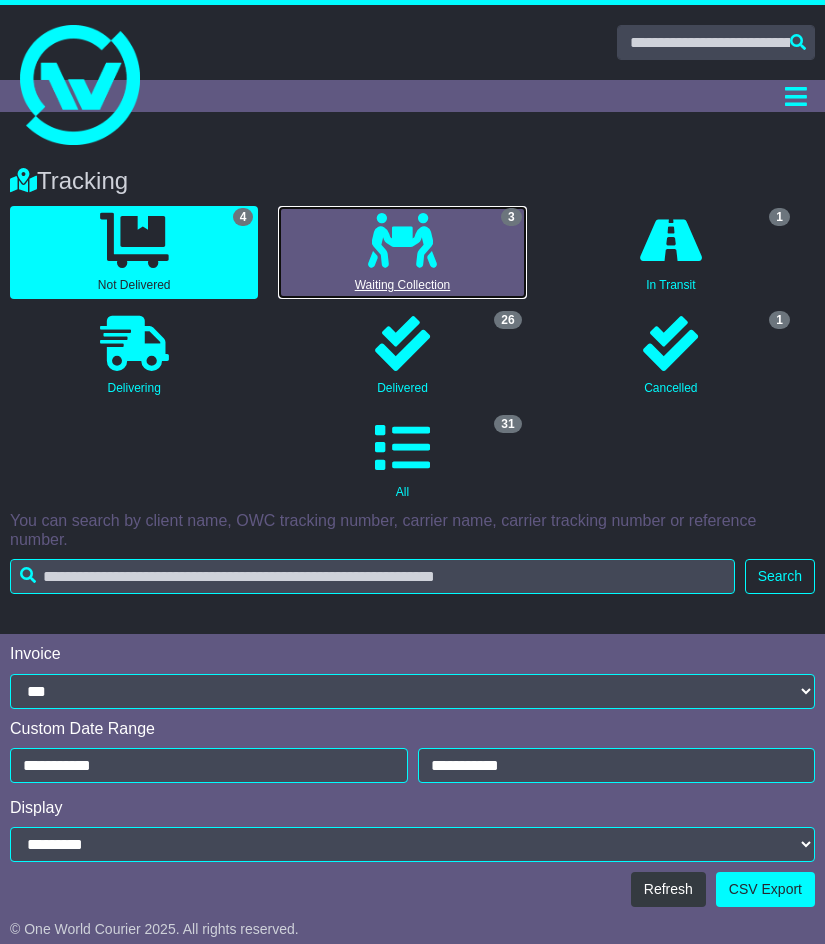 click on "3
Waiting Collection" at bounding box center (402, 252) 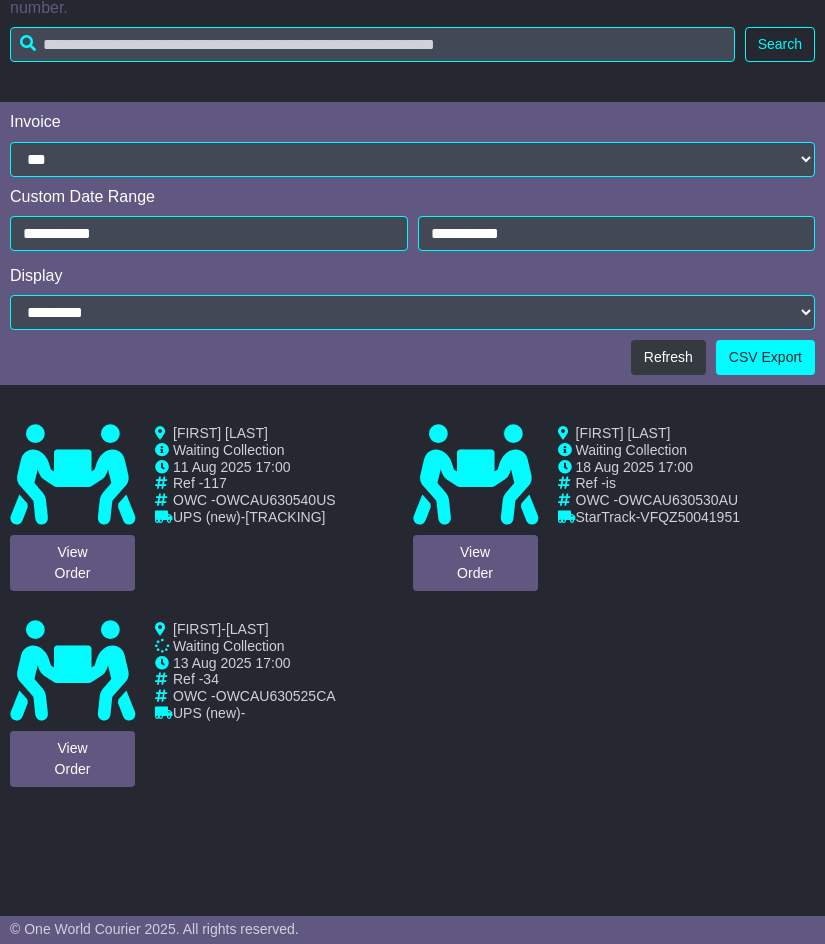 scroll, scrollTop: 550, scrollLeft: 0, axis: vertical 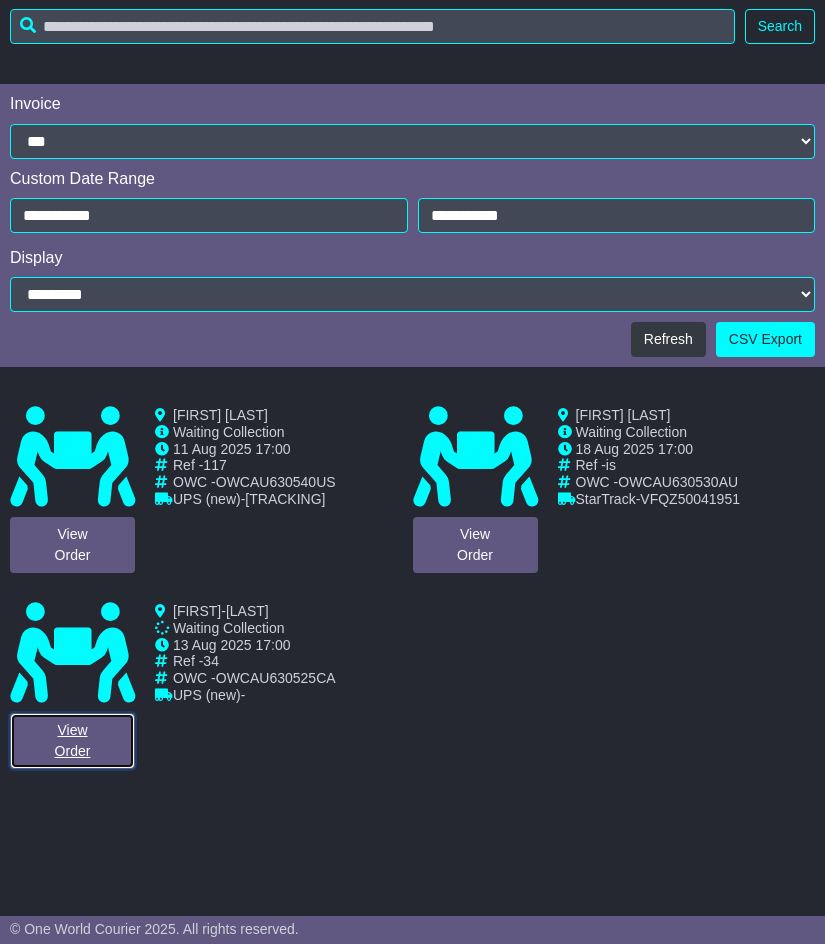 click on "View Order" at bounding box center [72, 741] 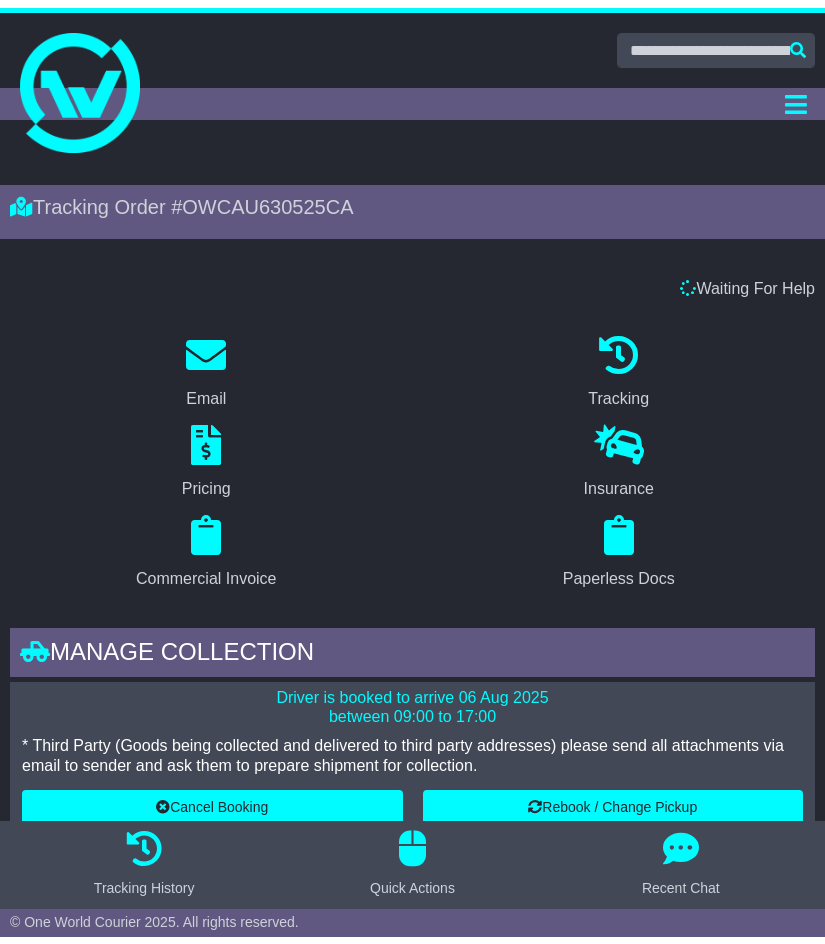scroll, scrollTop: 0, scrollLeft: 0, axis: both 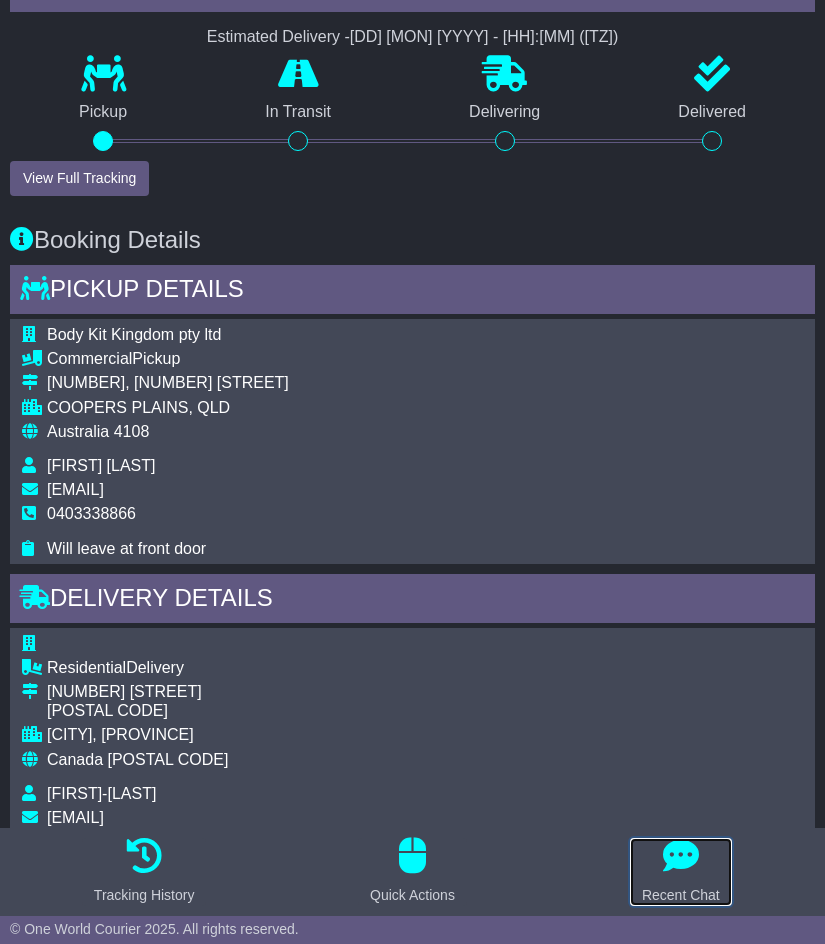 click at bounding box center [681, 856] 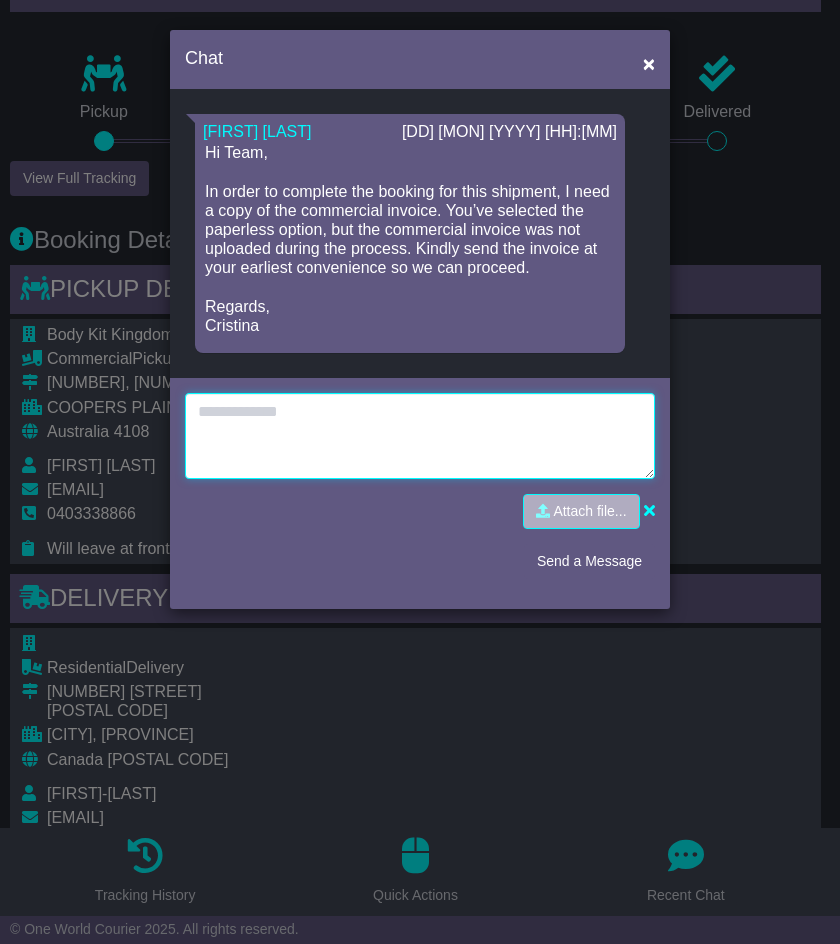 click at bounding box center (420, 436) 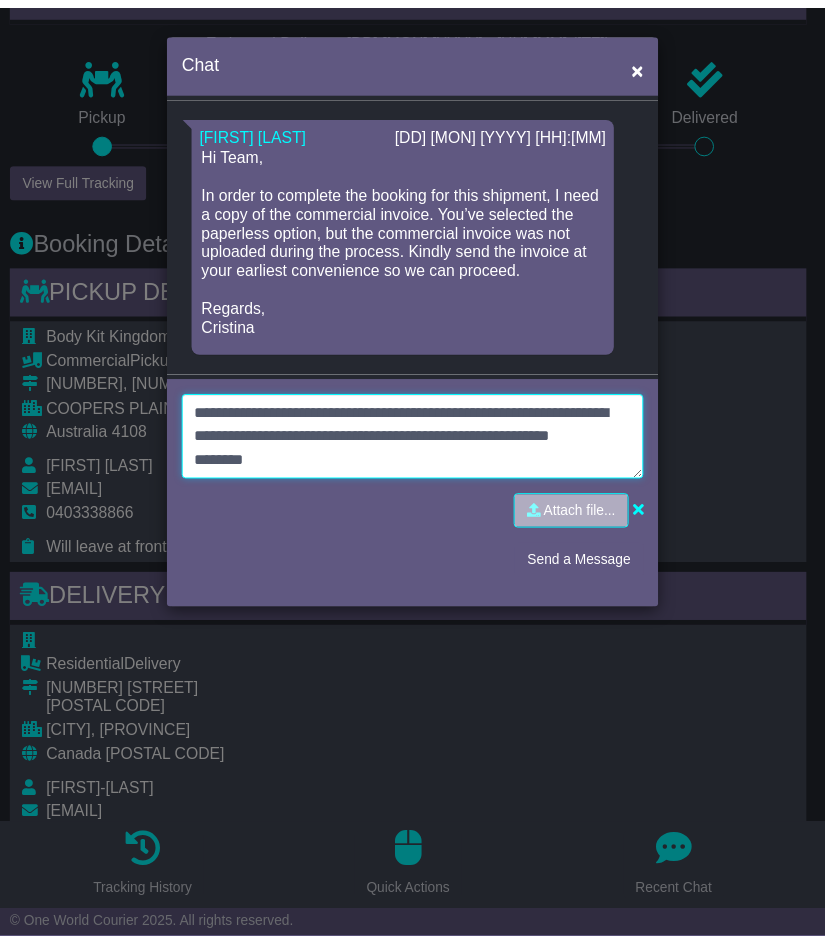 scroll, scrollTop: 39, scrollLeft: 0, axis: vertical 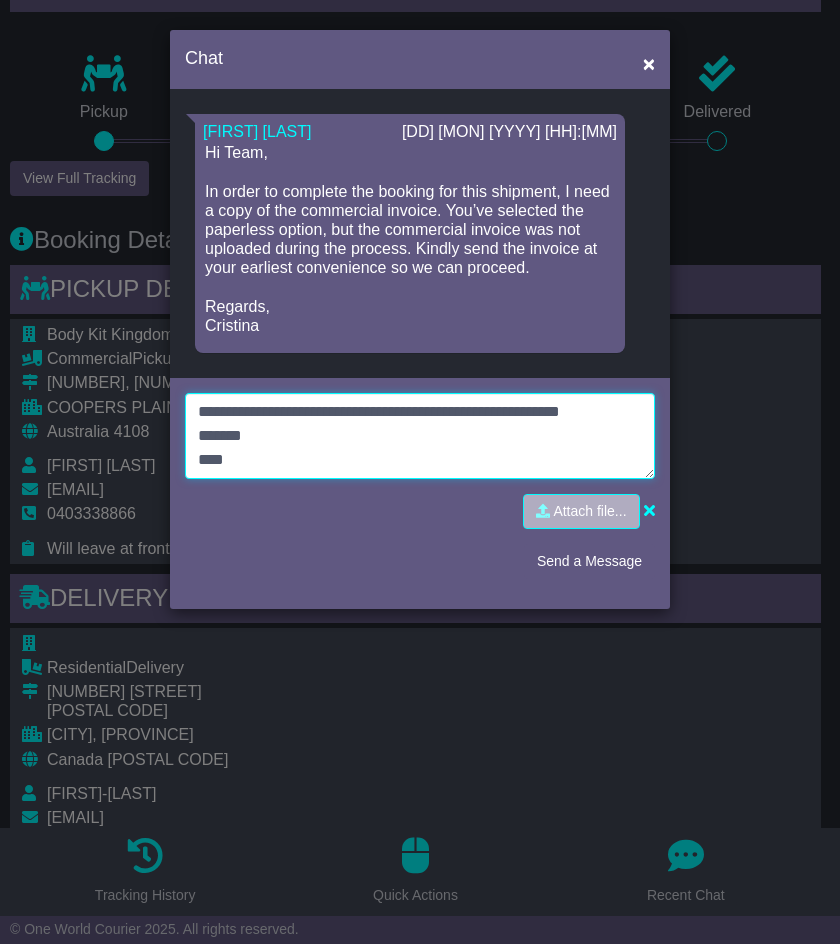 type on "**********" 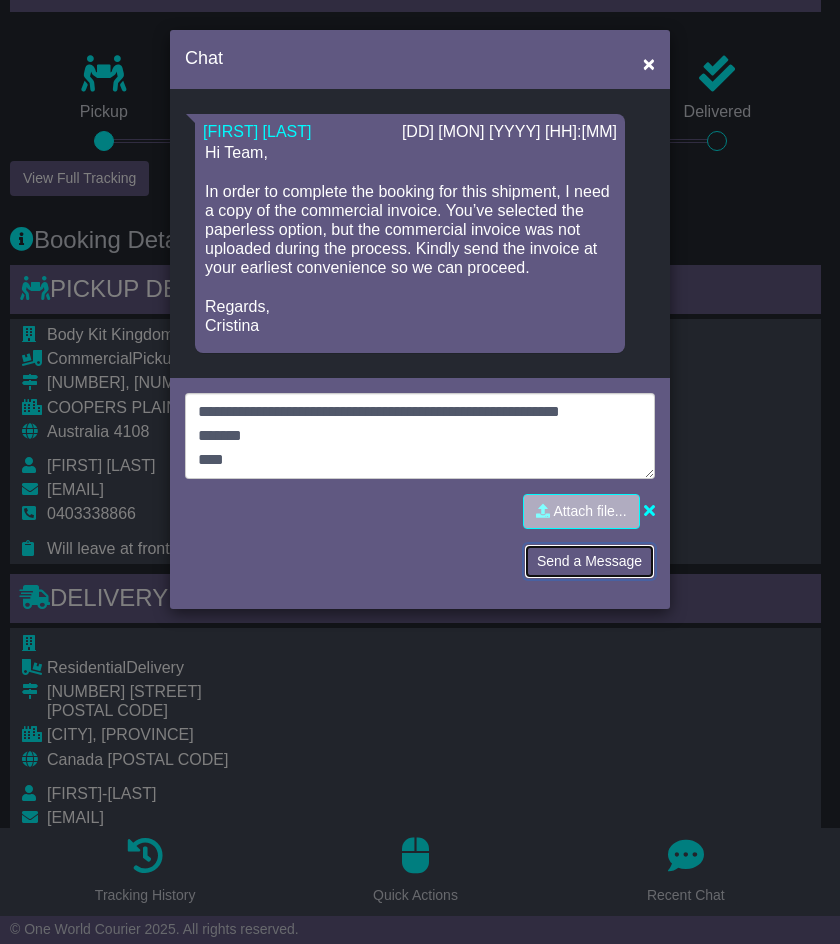 click on "Send a Message" at bounding box center (589, 561) 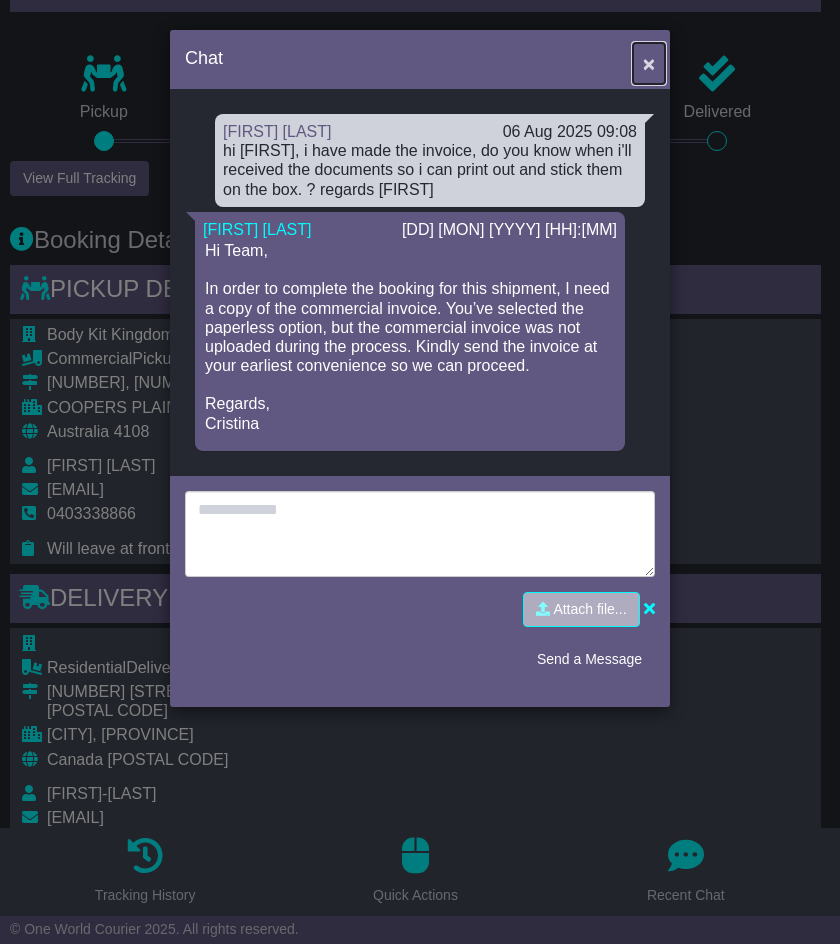 click on "×" at bounding box center [649, 63] 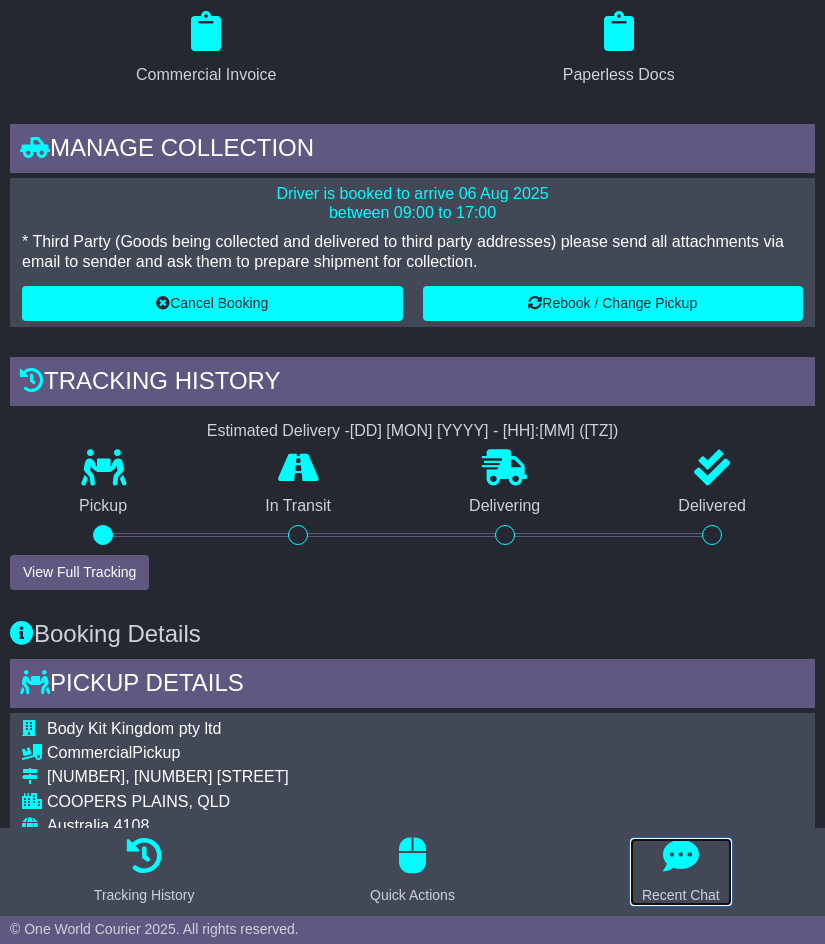 scroll, scrollTop: 0, scrollLeft: 0, axis: both 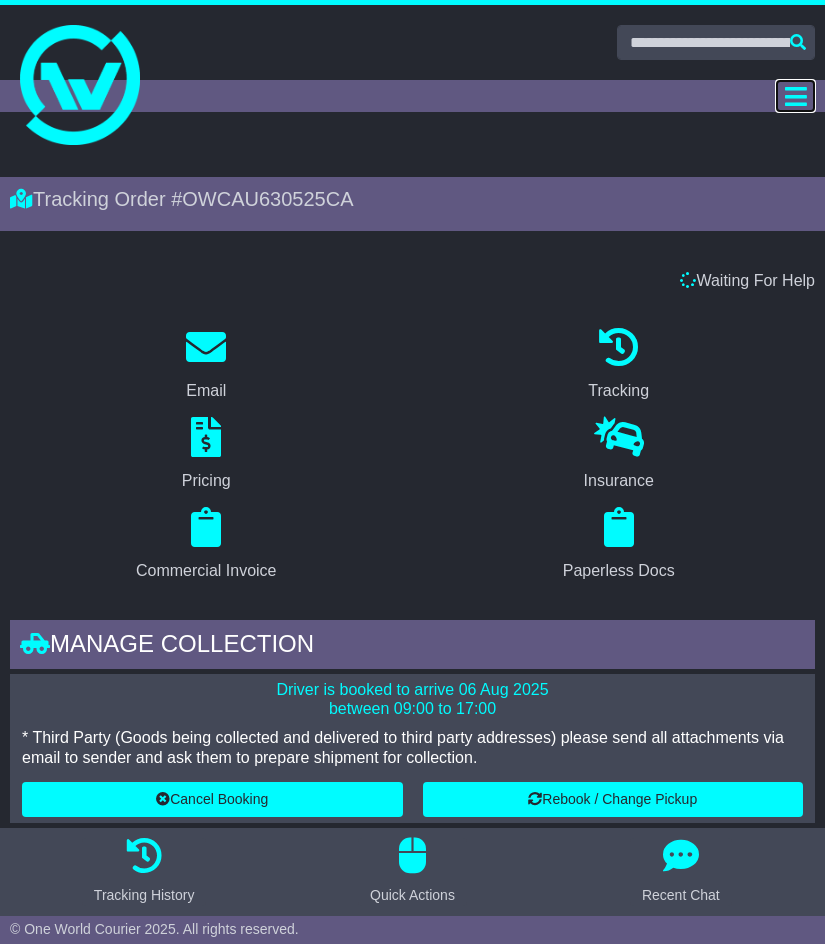click at bounding box center (795, 96) 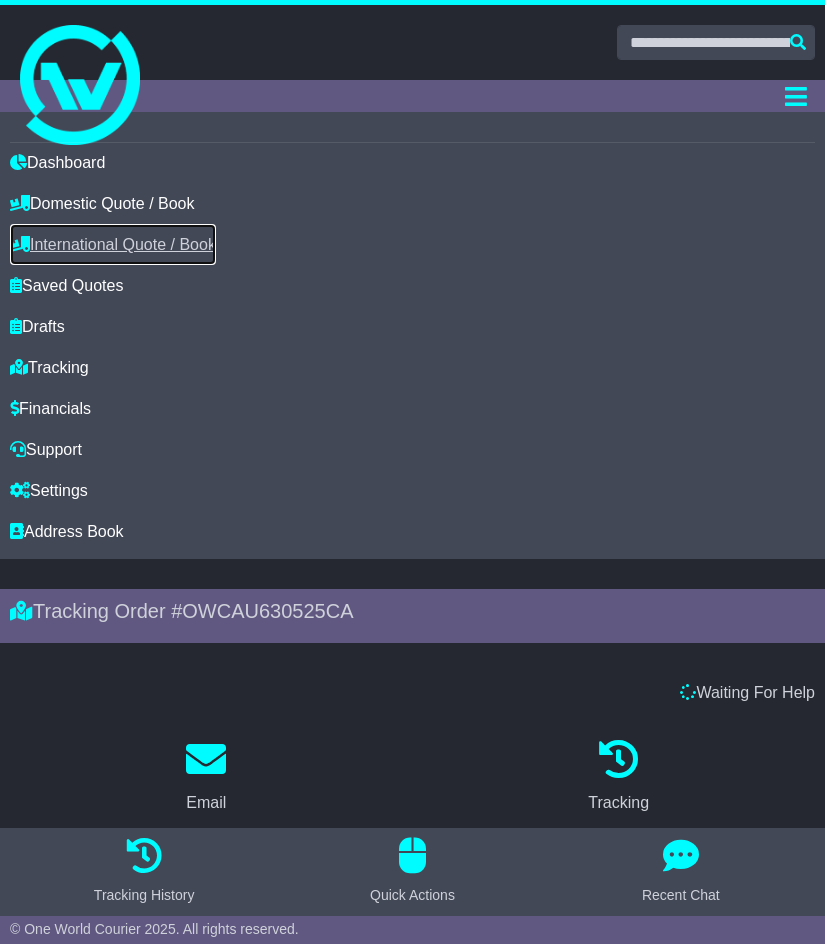 click on "International Quote / Book" at bounding box center (113, 244) 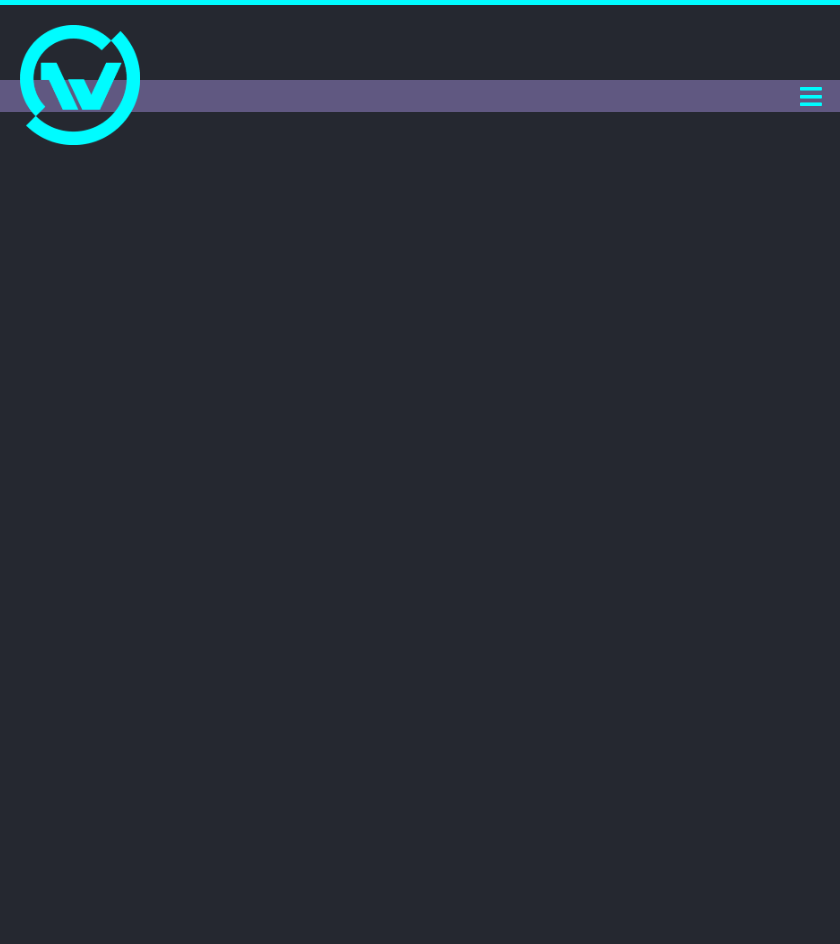 scroll, scrollTop: 0, scrollLeft: 0, axis: both 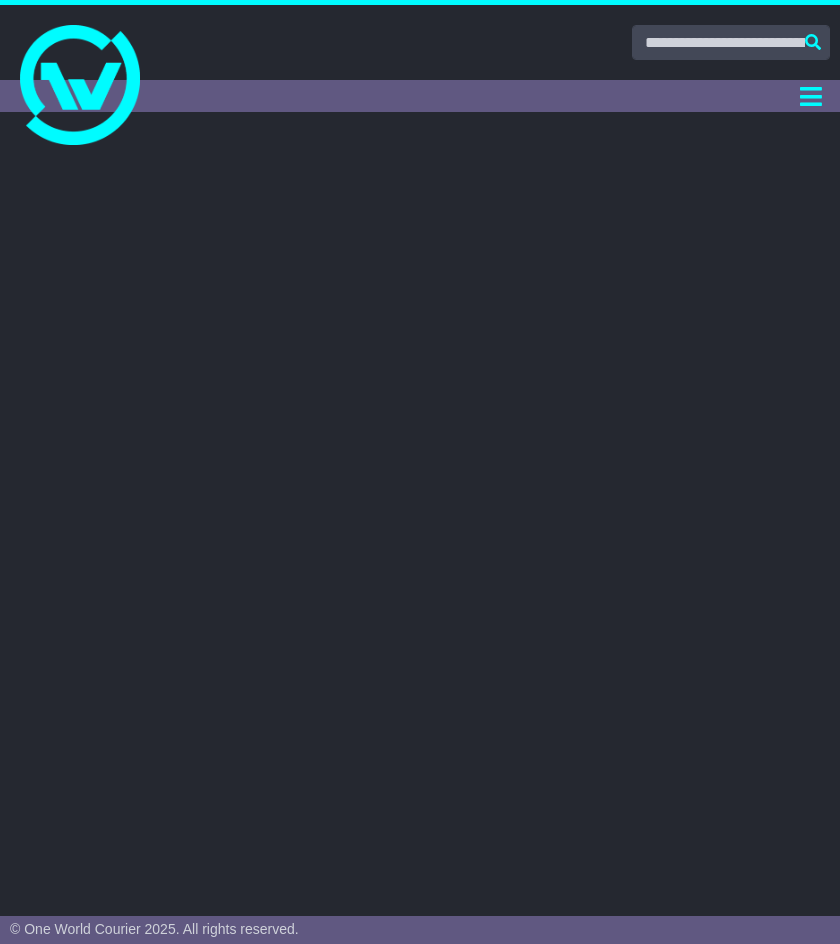 select 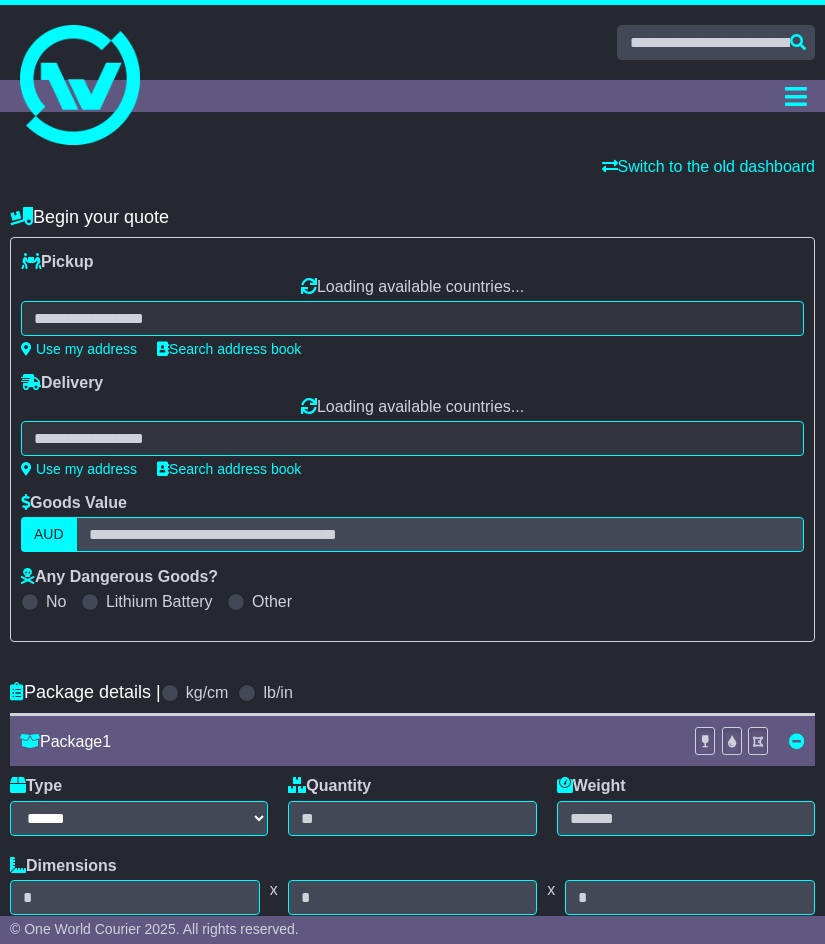 select on "**" 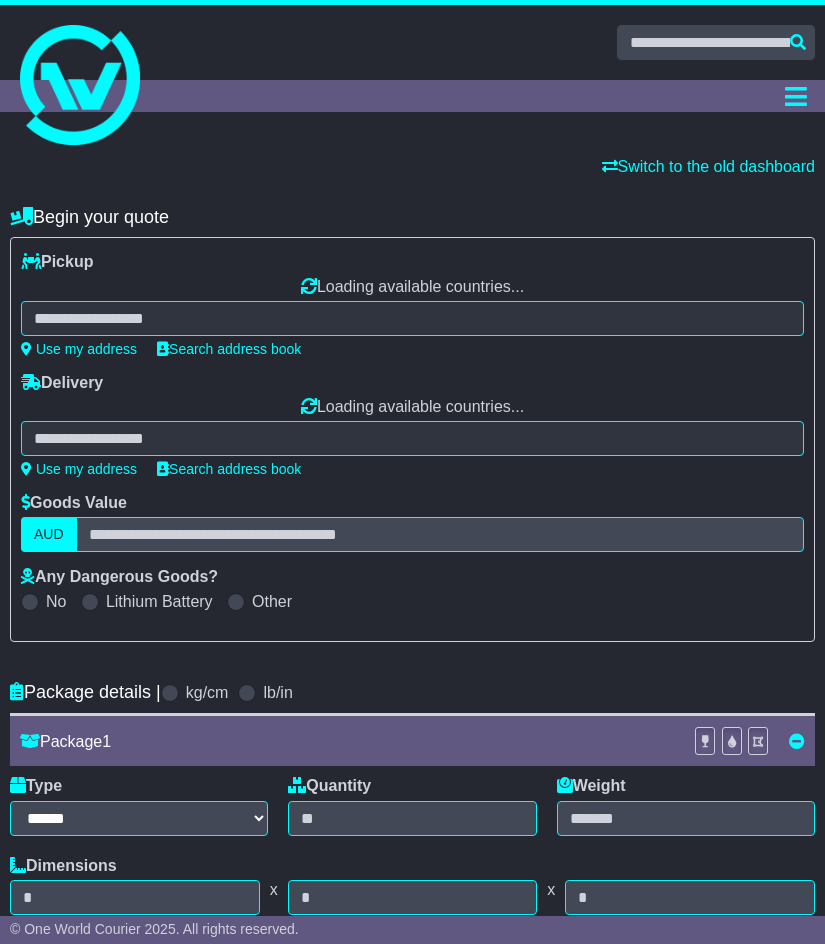select on "**" 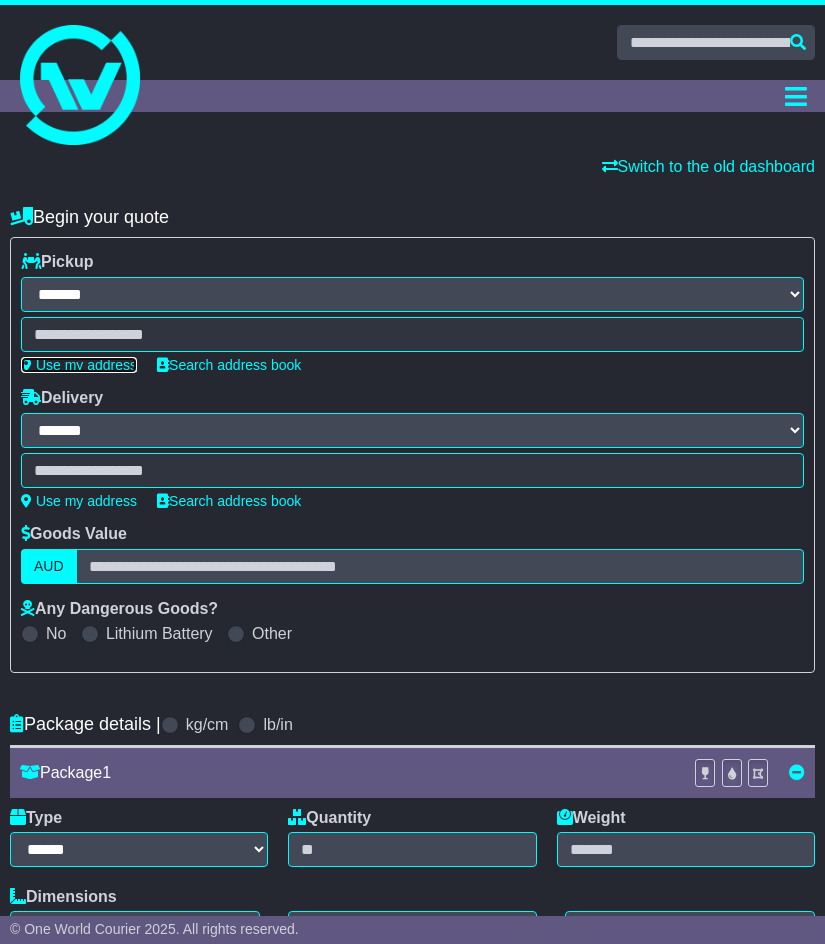 click on "Use my address" at bounding box center [79, 365] 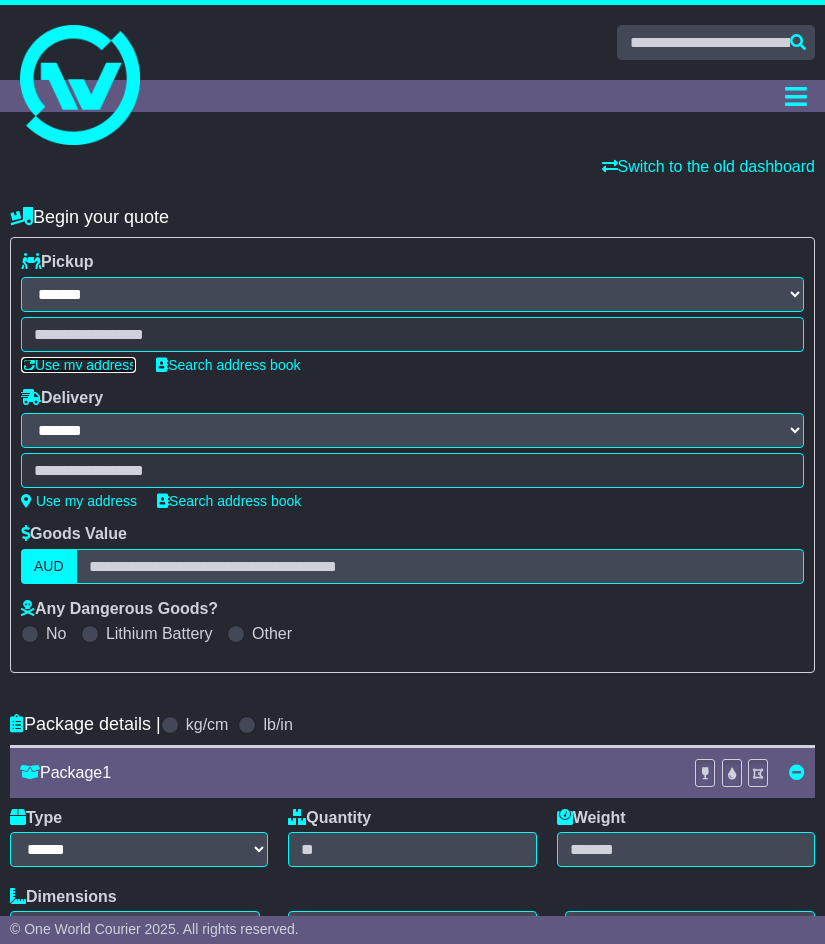 type on "**********" 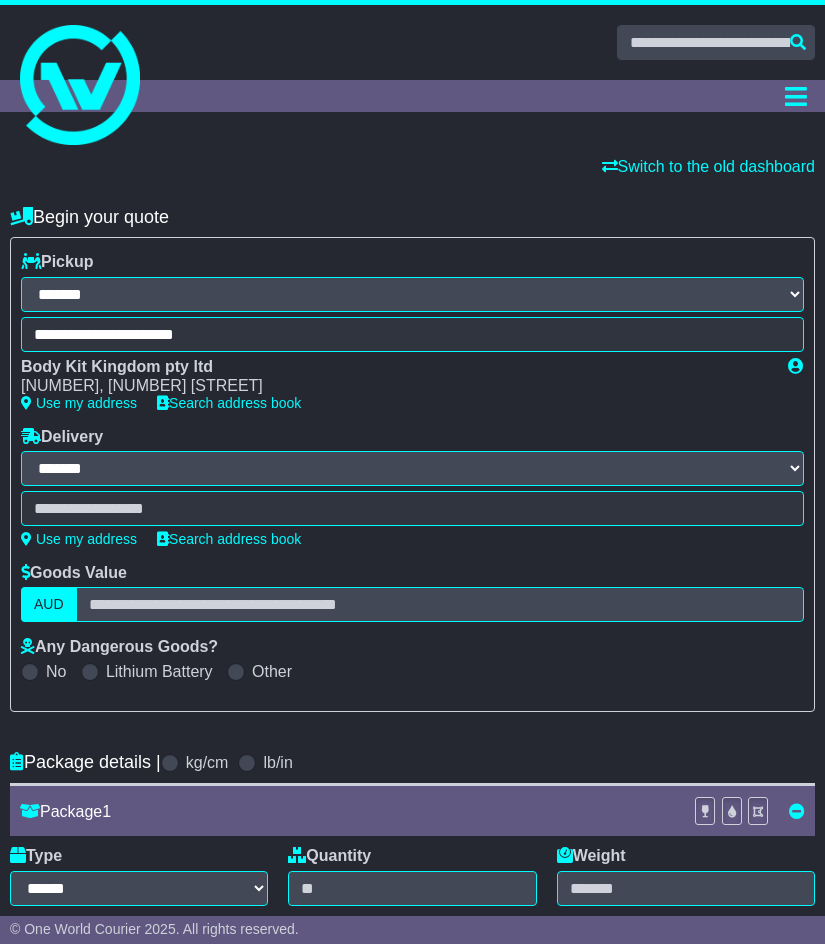 click at bounding box center [412, 508] 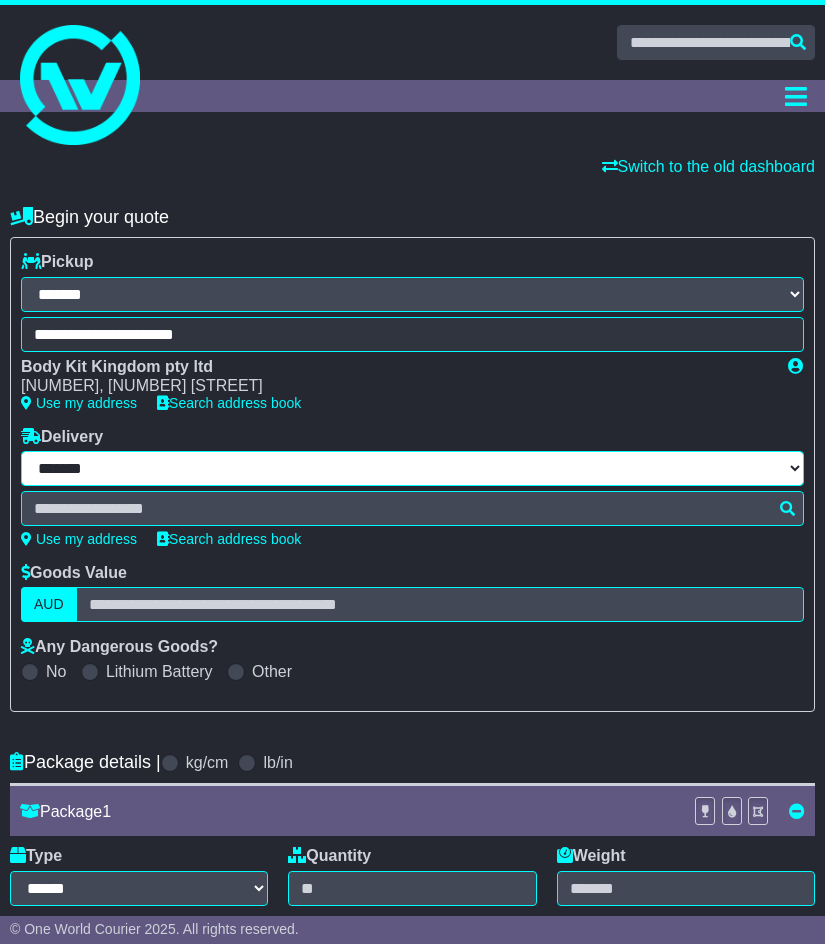 click on "**********" at bounding box center [412, 468] 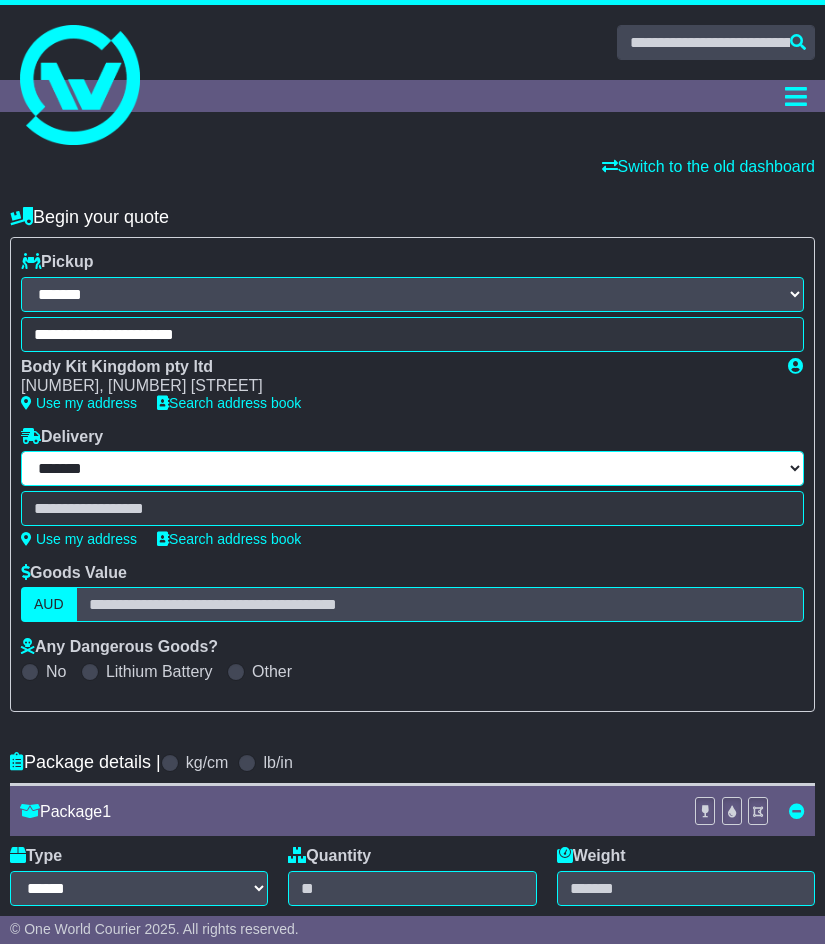 select on "***" 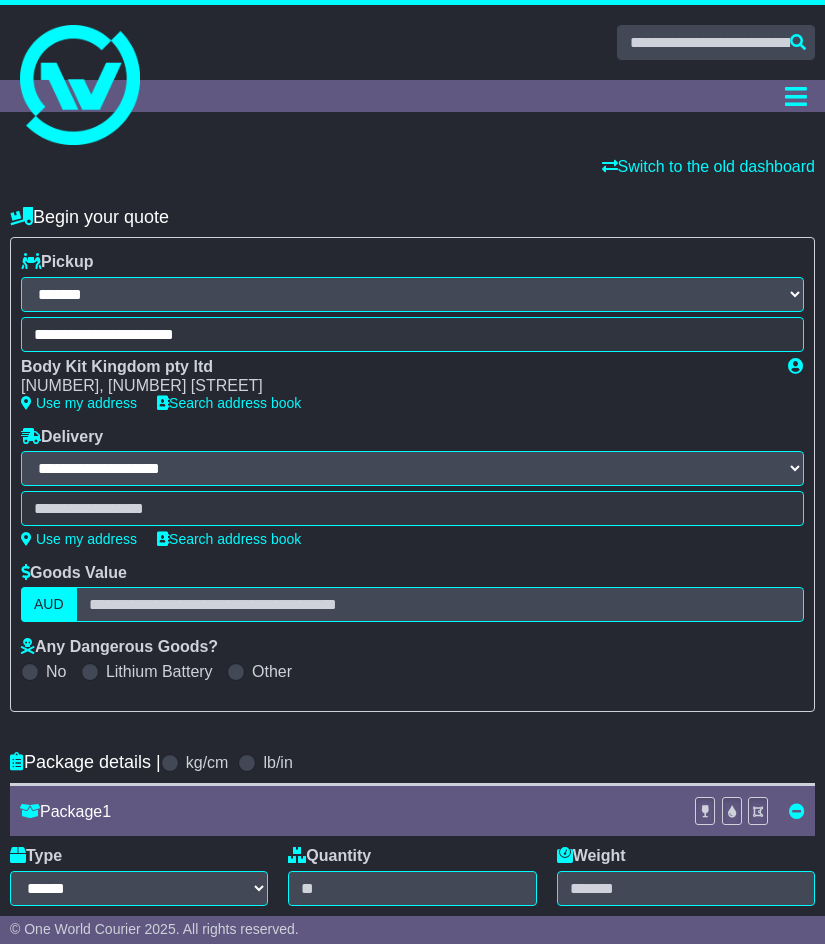 click on "**********" at bounding box center [412, 468] 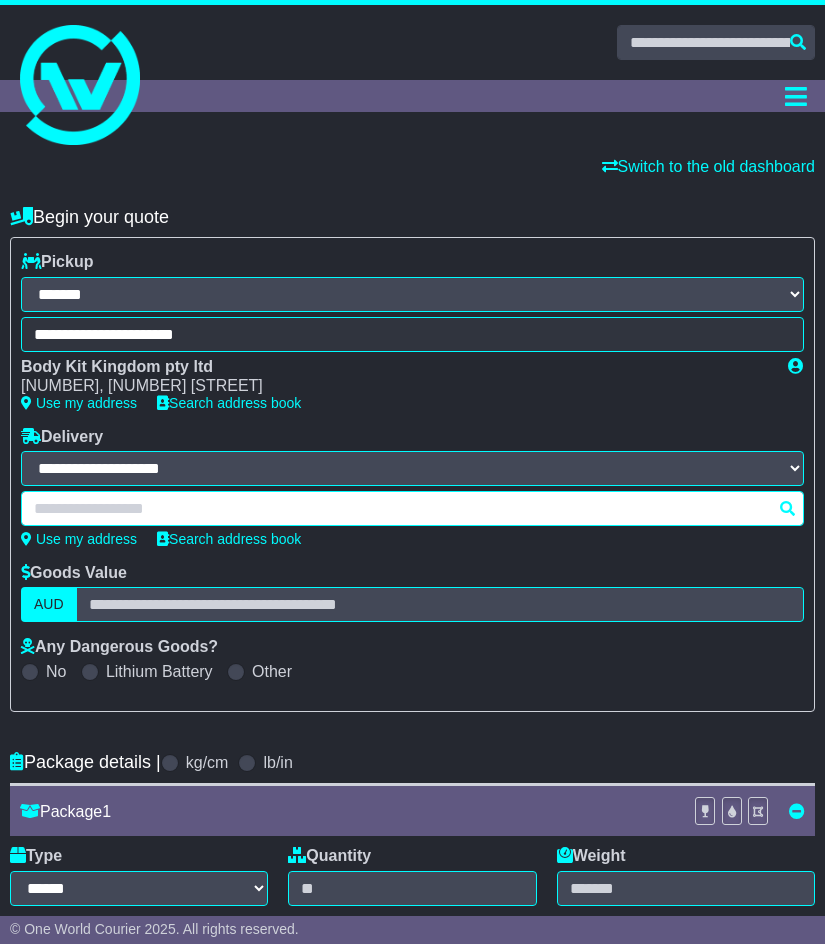click at bounding box center [412, 508] 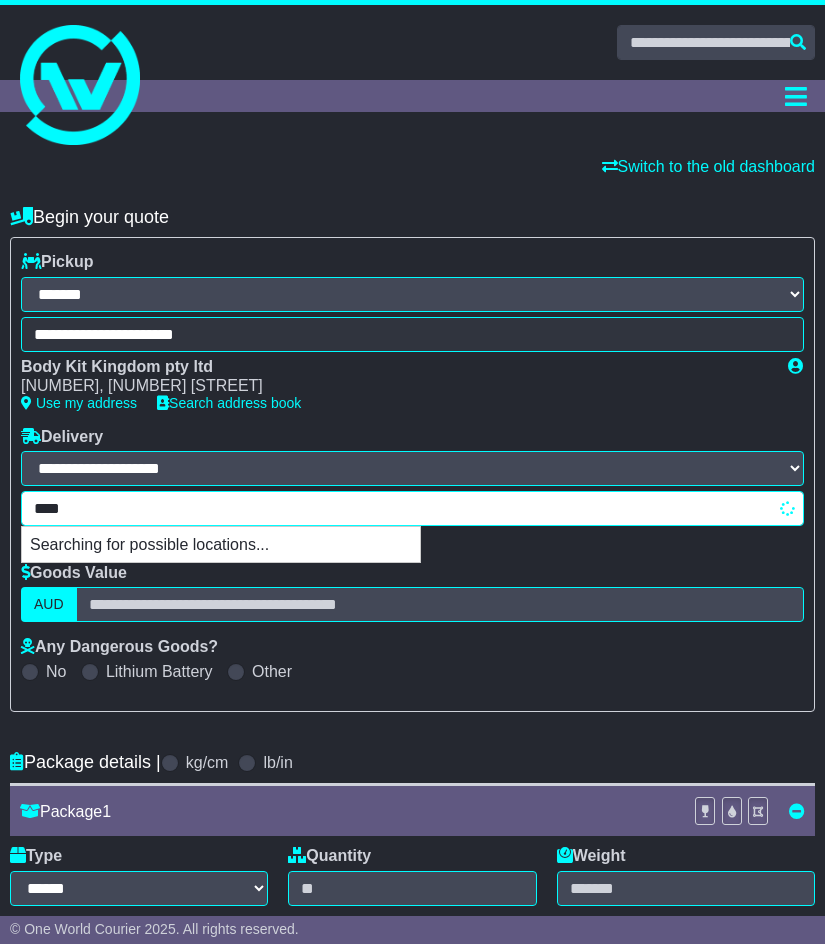 type on "*****" 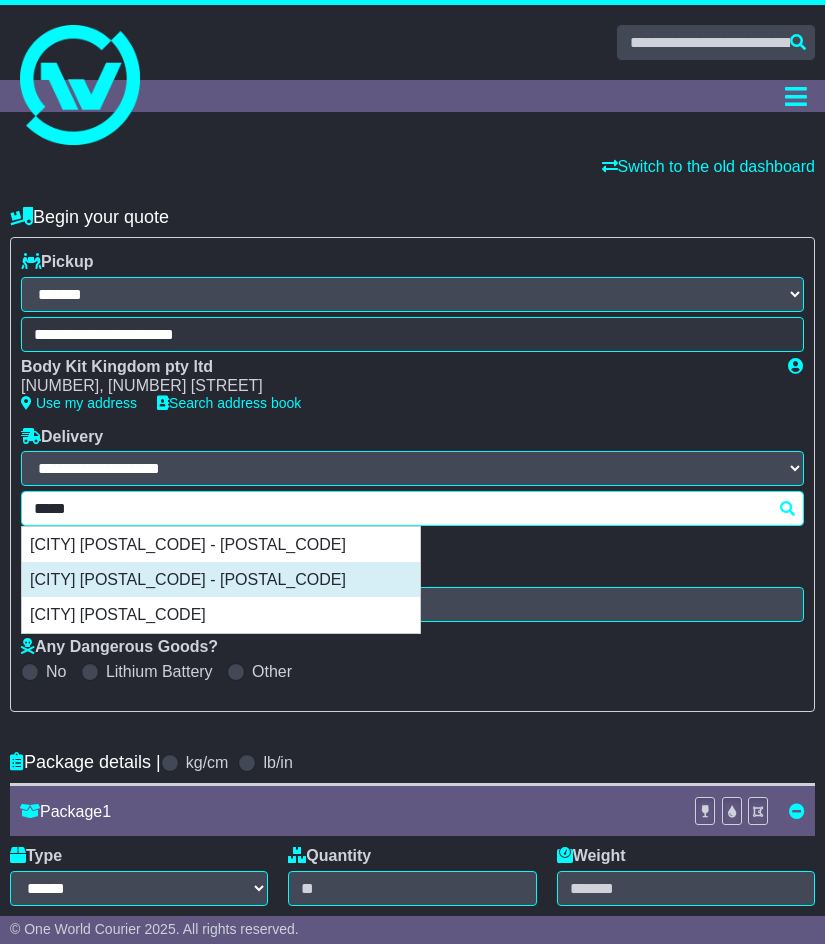 click on "[CITY] [POSTAL_CODE] - [POSTAL_CODE]" at bounding box center [221, 579] 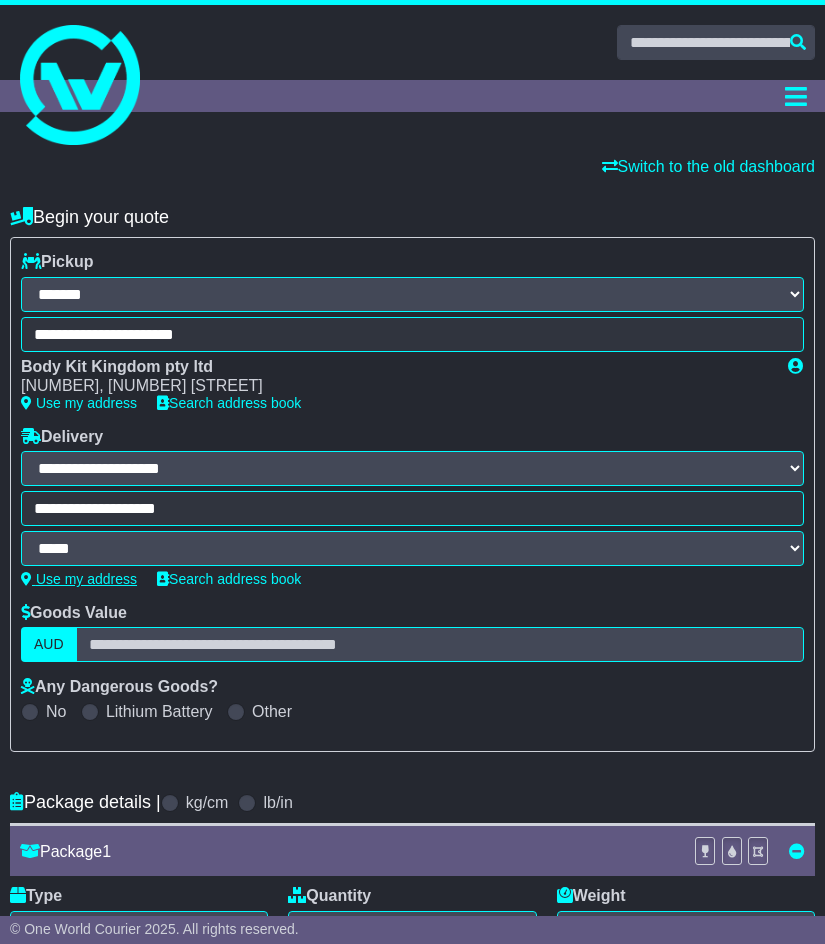 type on "**********" 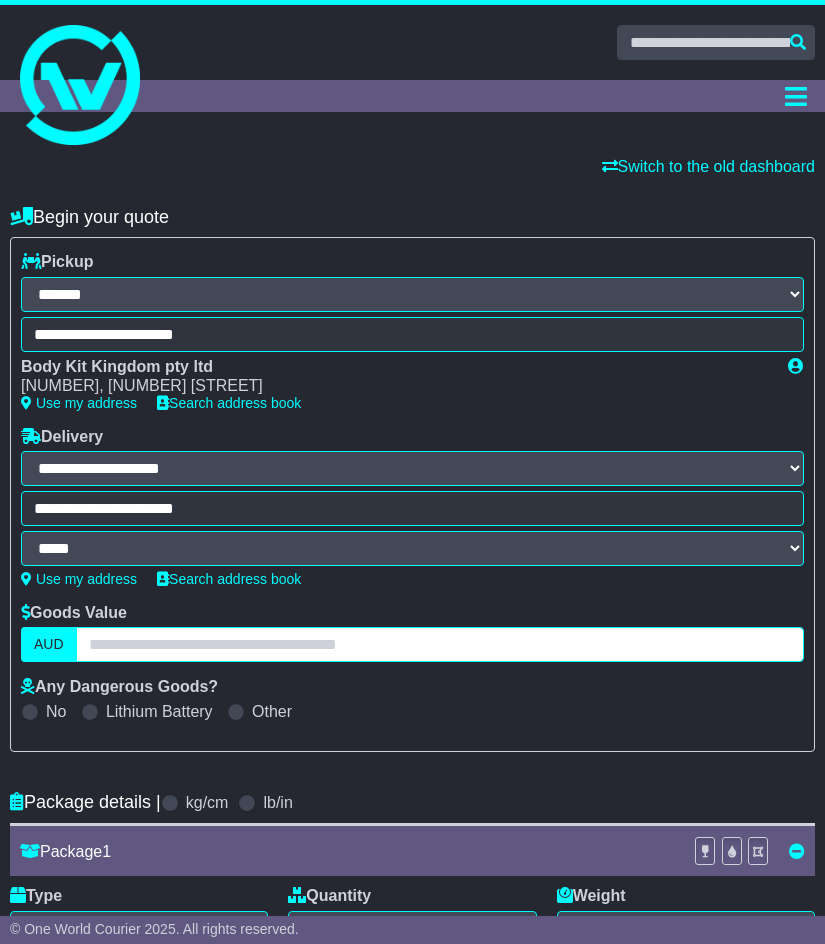click at bounding box center (440, 644) 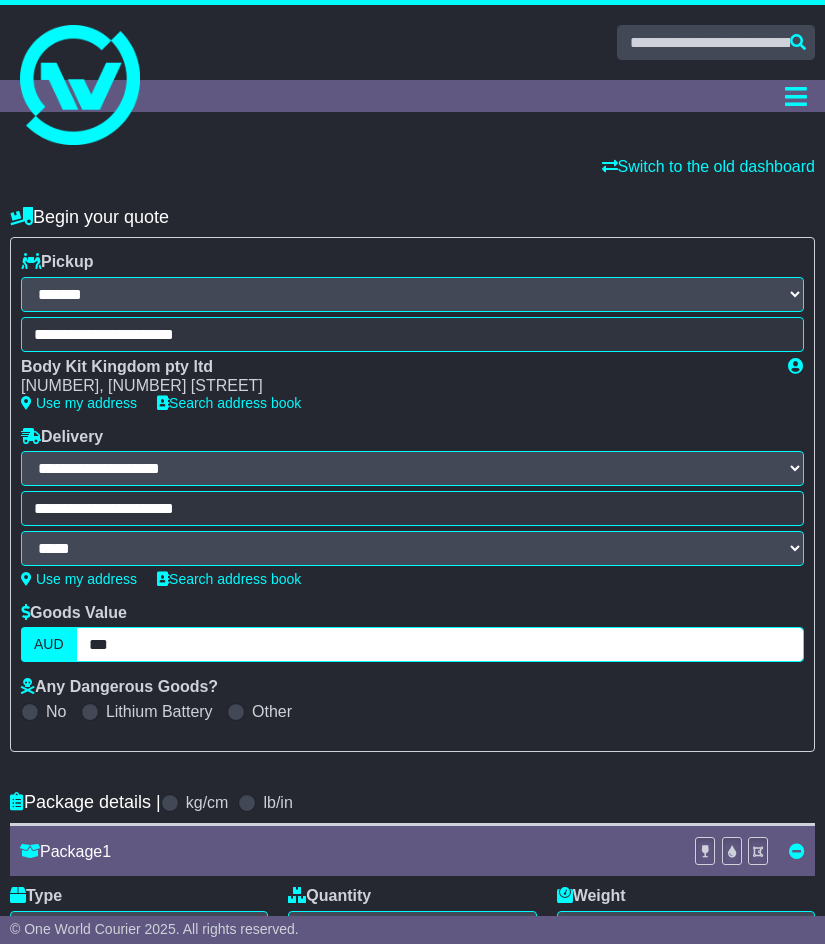 type on "***" 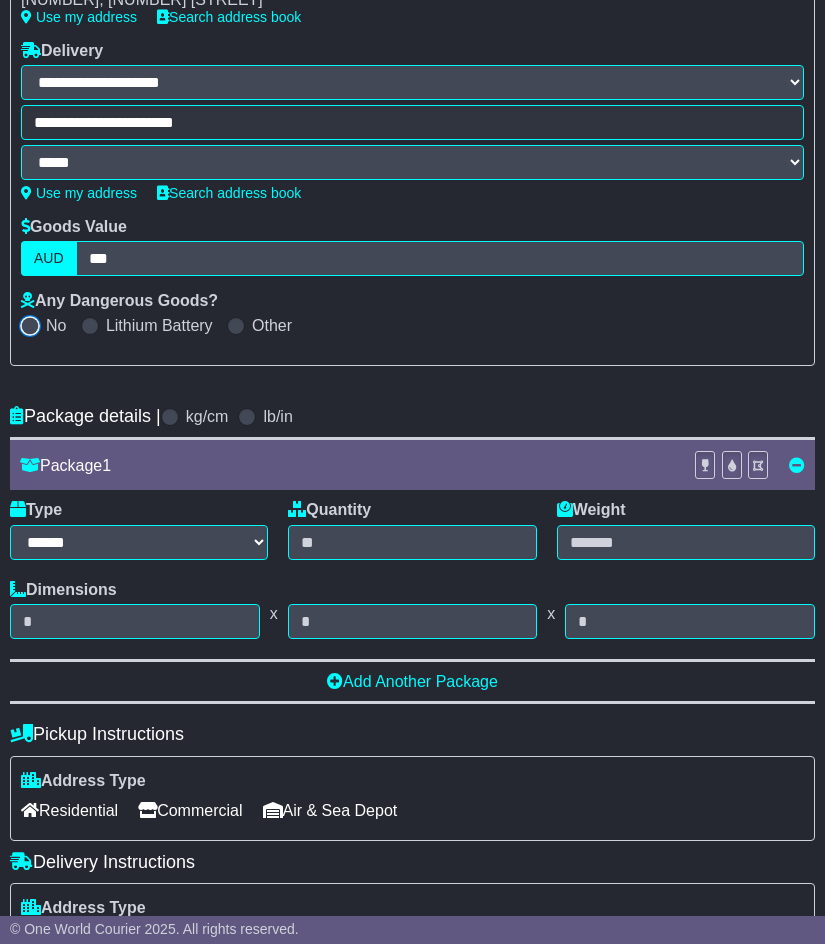 scroll, scrollTop: 500, scrollLeft: 0, axis: vertical 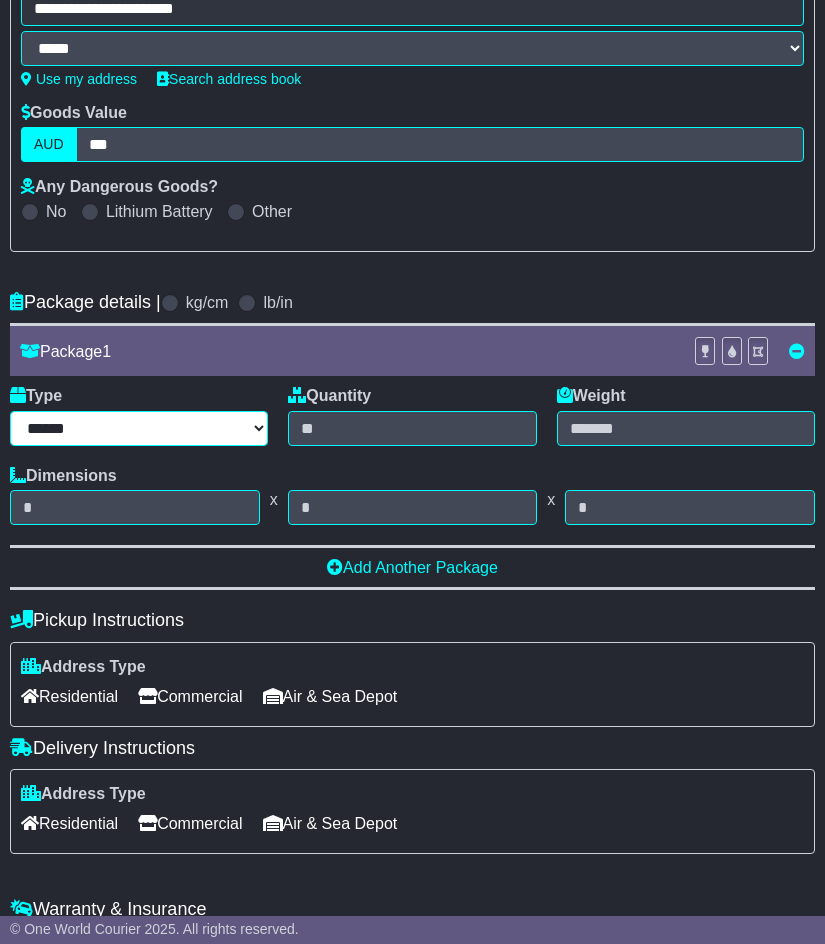 click on "****** ****** *** ******** ***** **** **** ****** *** *******" at bounding box center [139, 428] 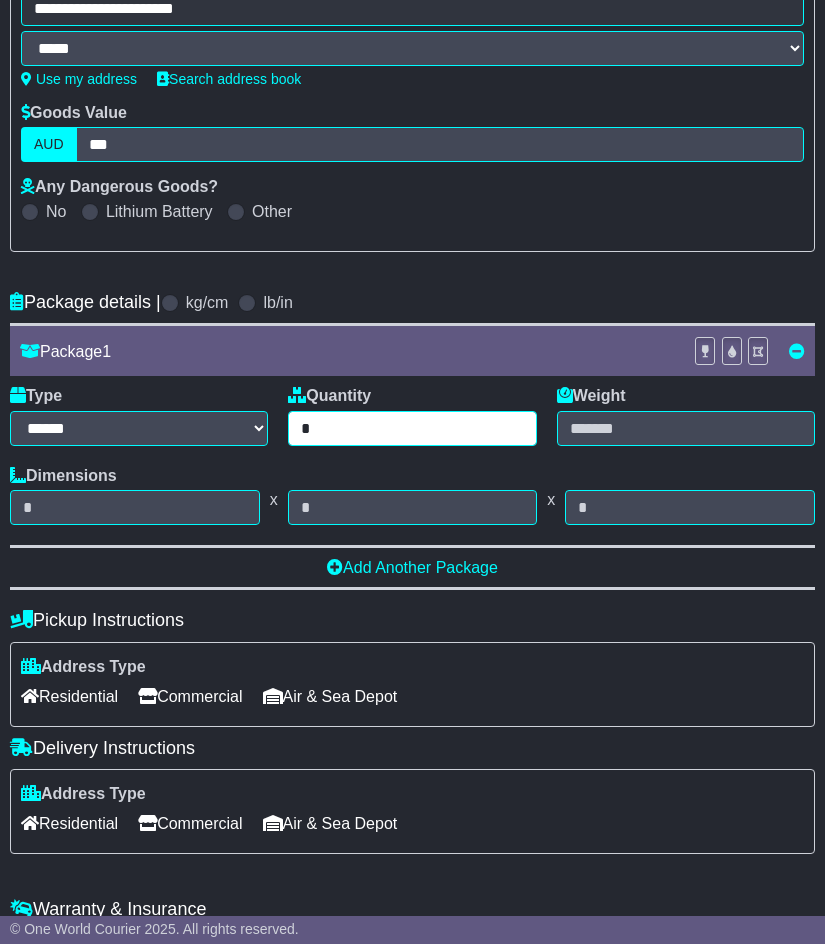 type on "*" 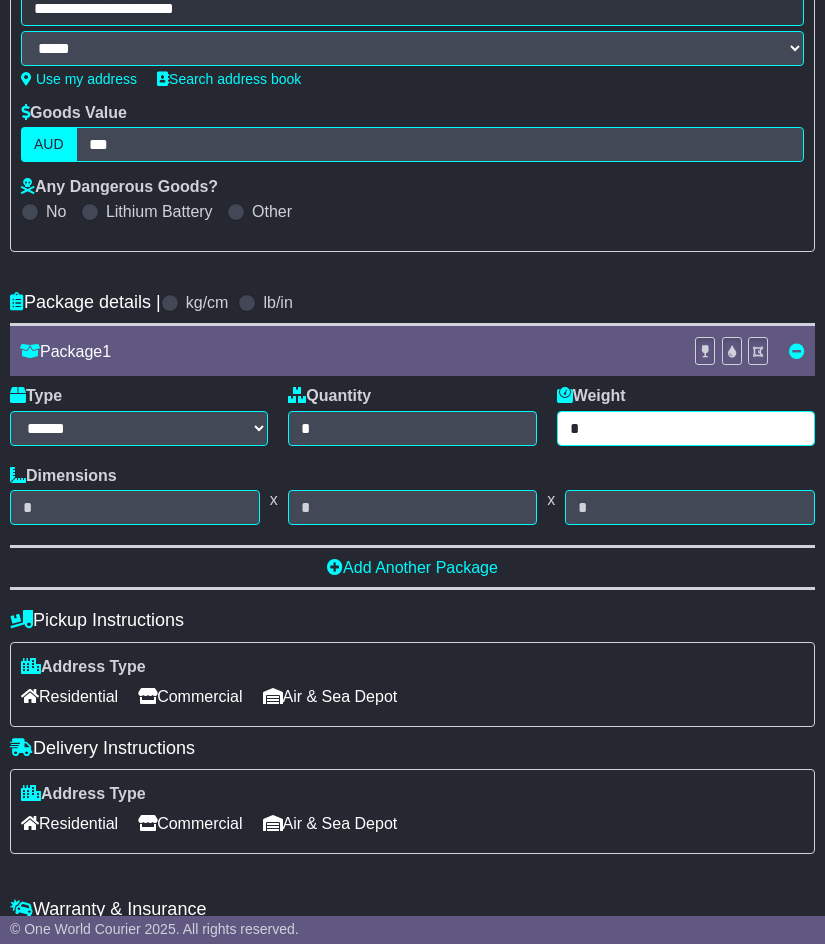 type on "*" 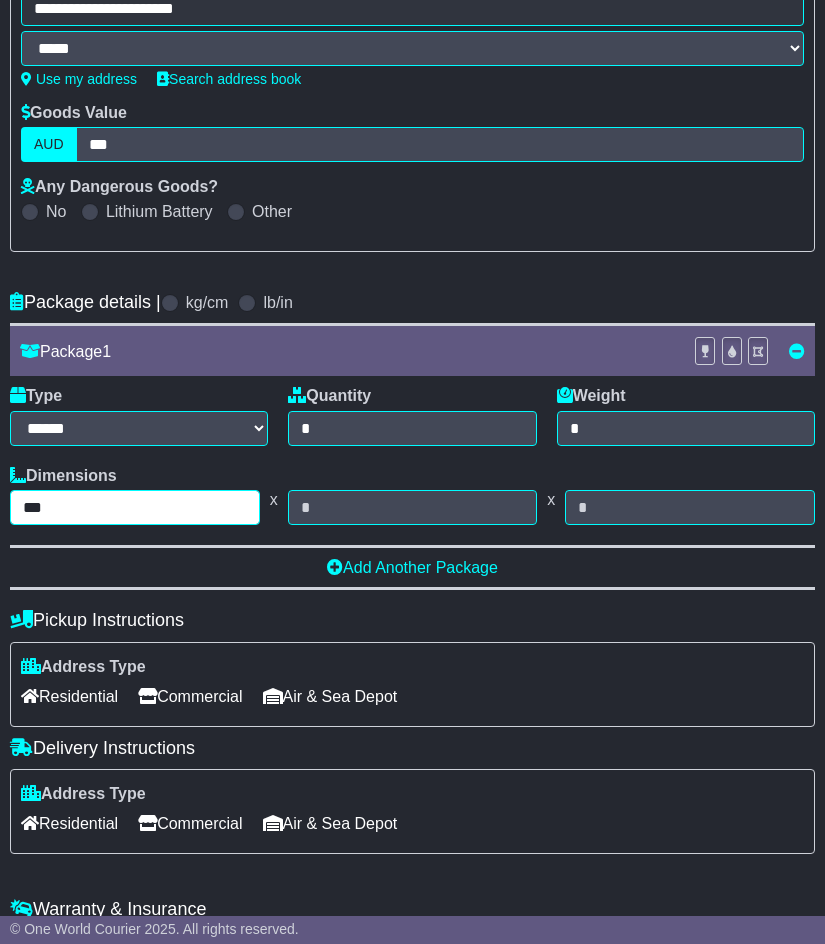 type on "***" 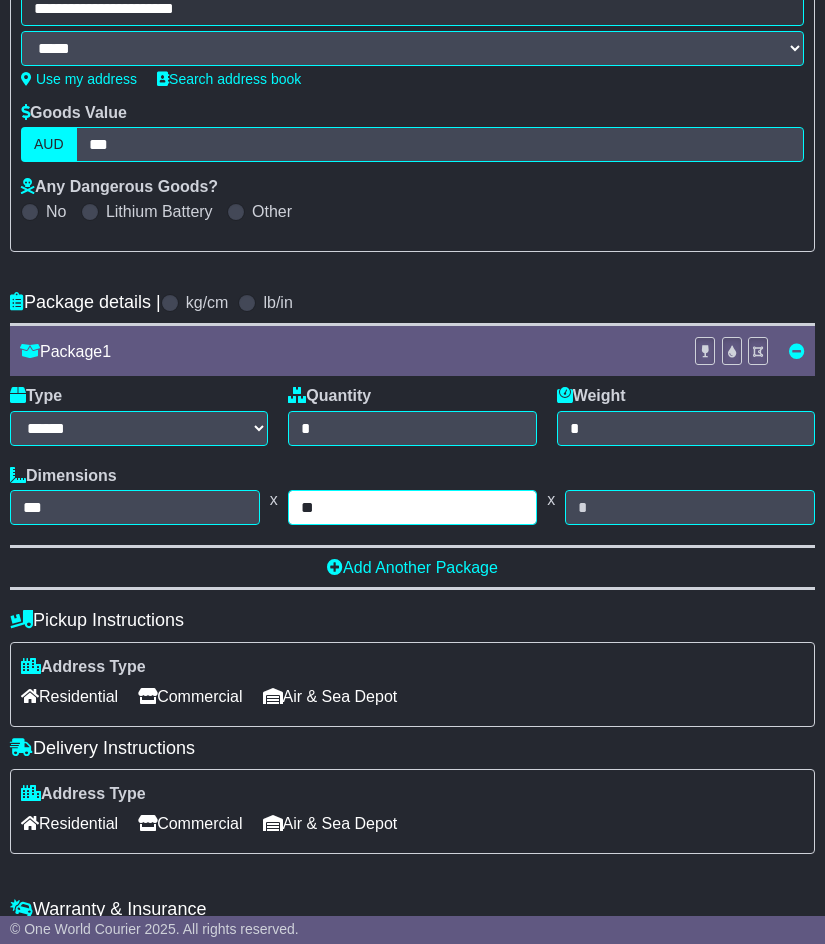 type on "**" 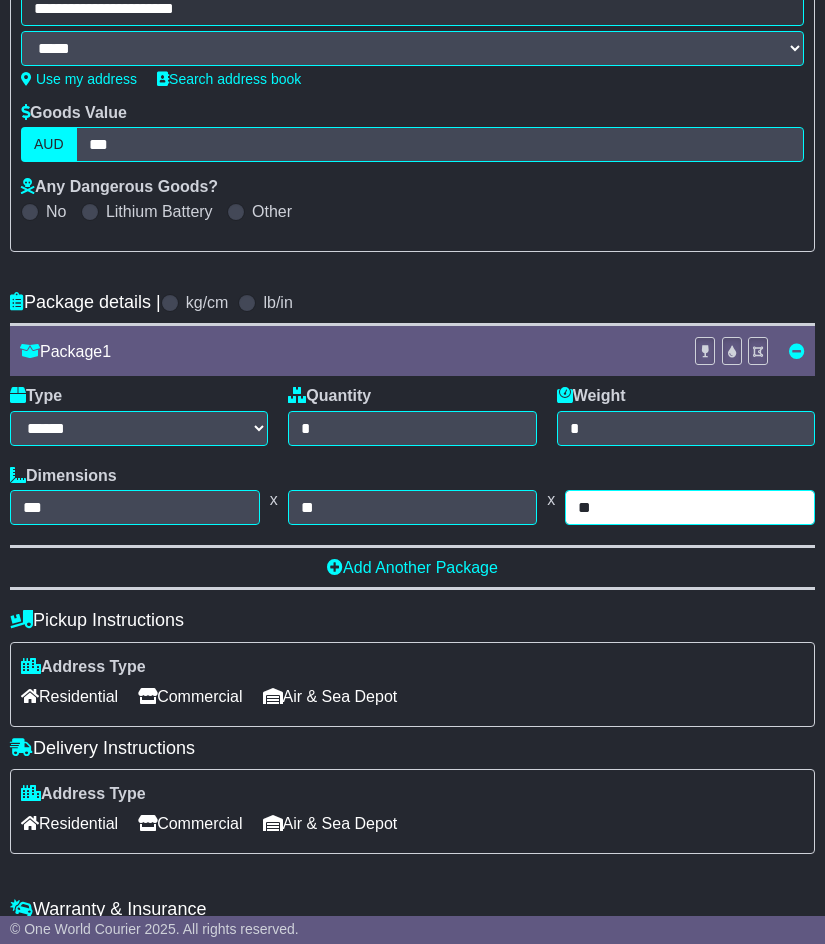 type on "**" 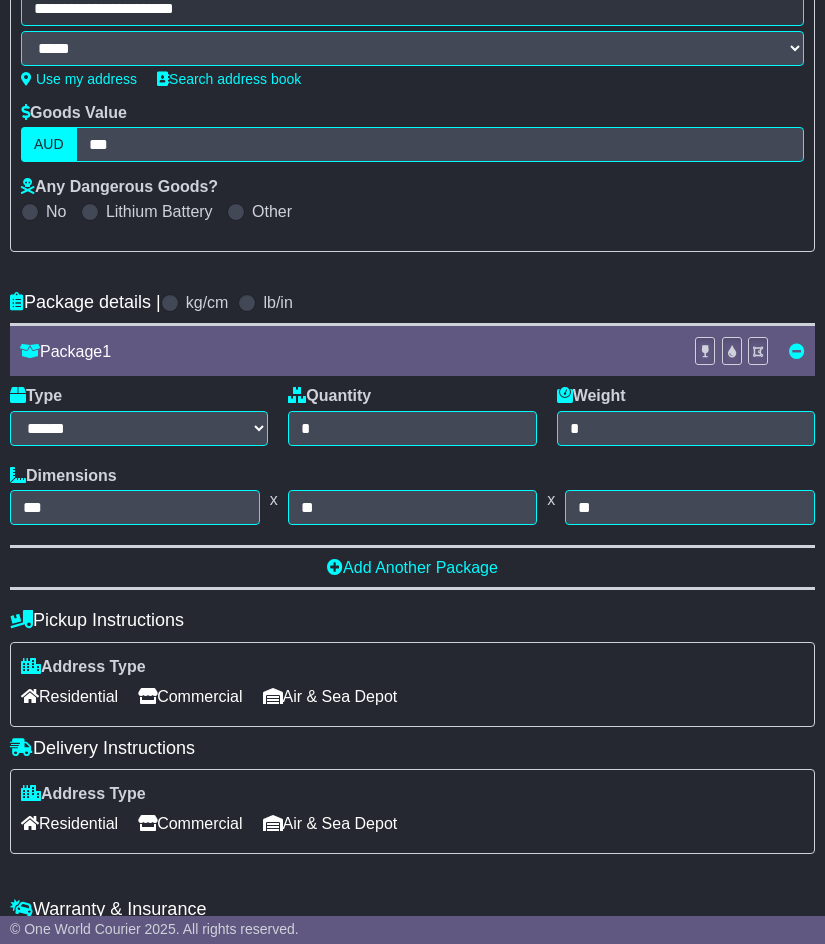 scroll, scrollTop: 917, scrollLeft: 0, axis: vertical 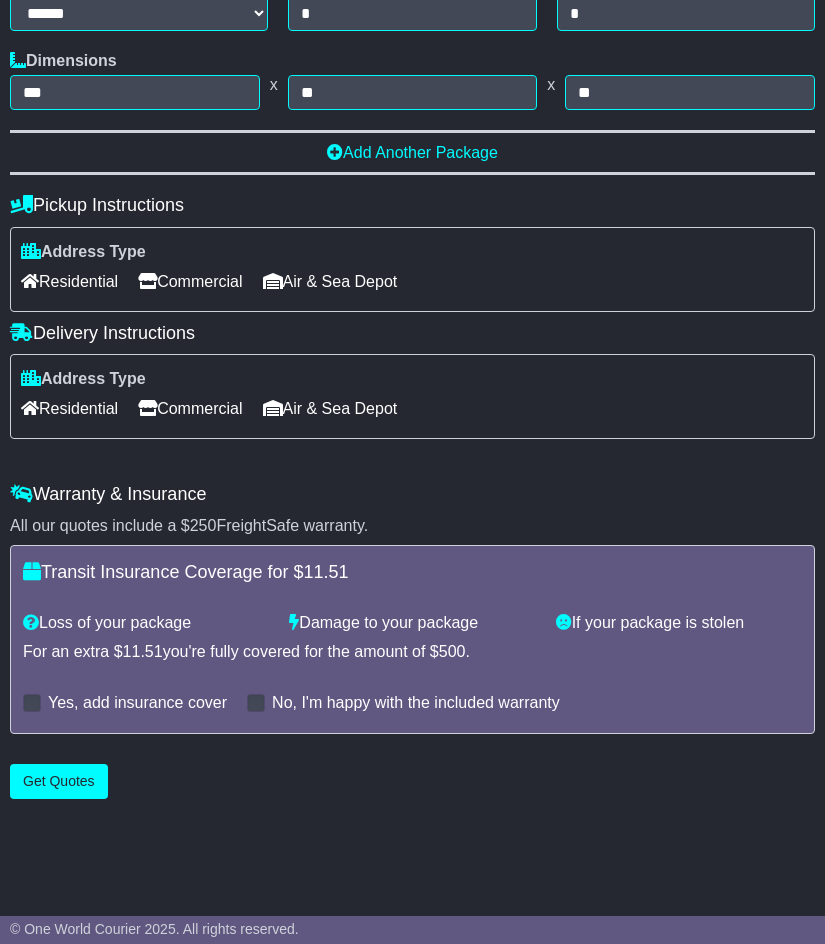 click on "Residential" at bounding box center (69, 408) 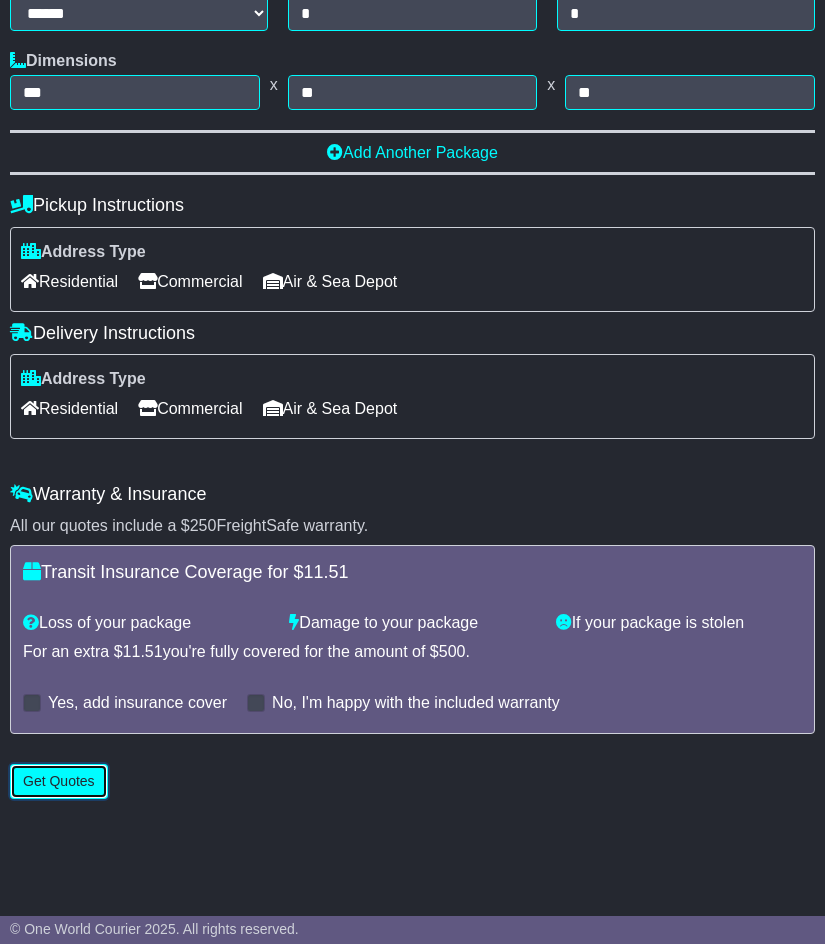 click on "Get Quotes" at bounding box center [59, 781] 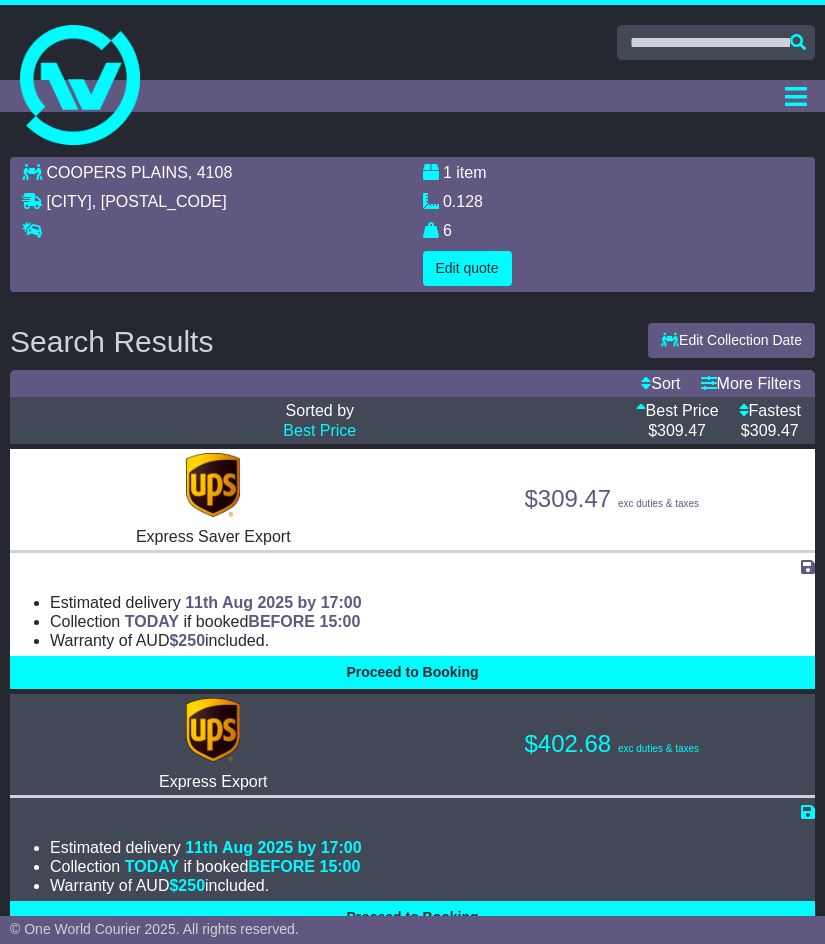 scroll, scrollTop: 100, scrollLeft: 0, axis: vertical 